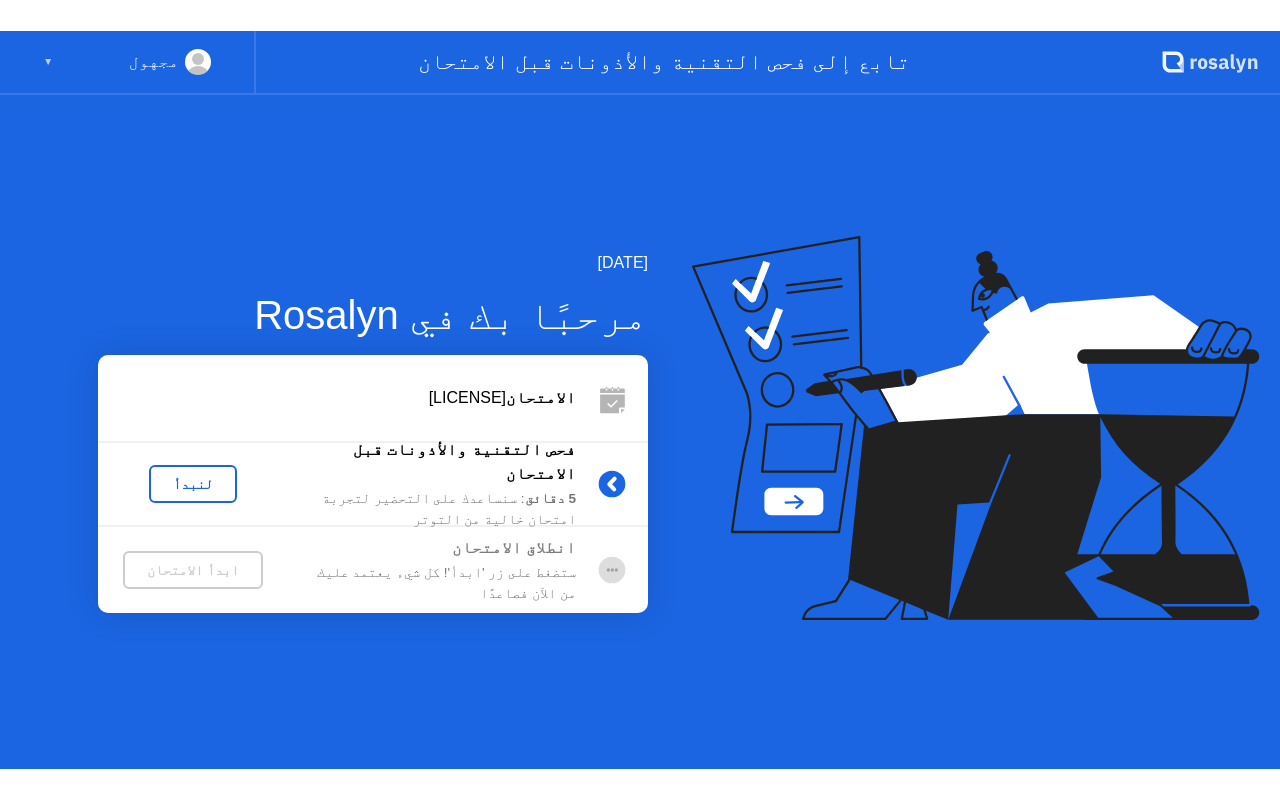 scroll, scrollTop: 0, scrollLeft: 0, axis: both 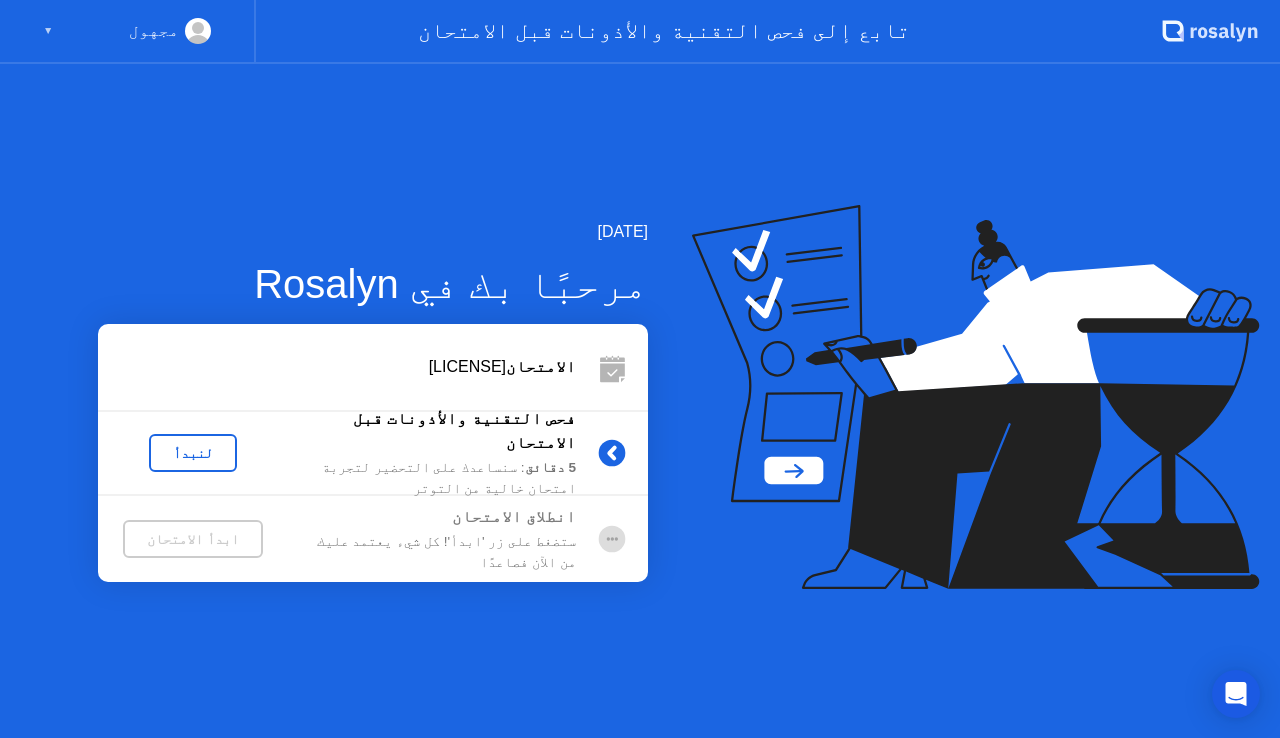 click on "لنبدأ" 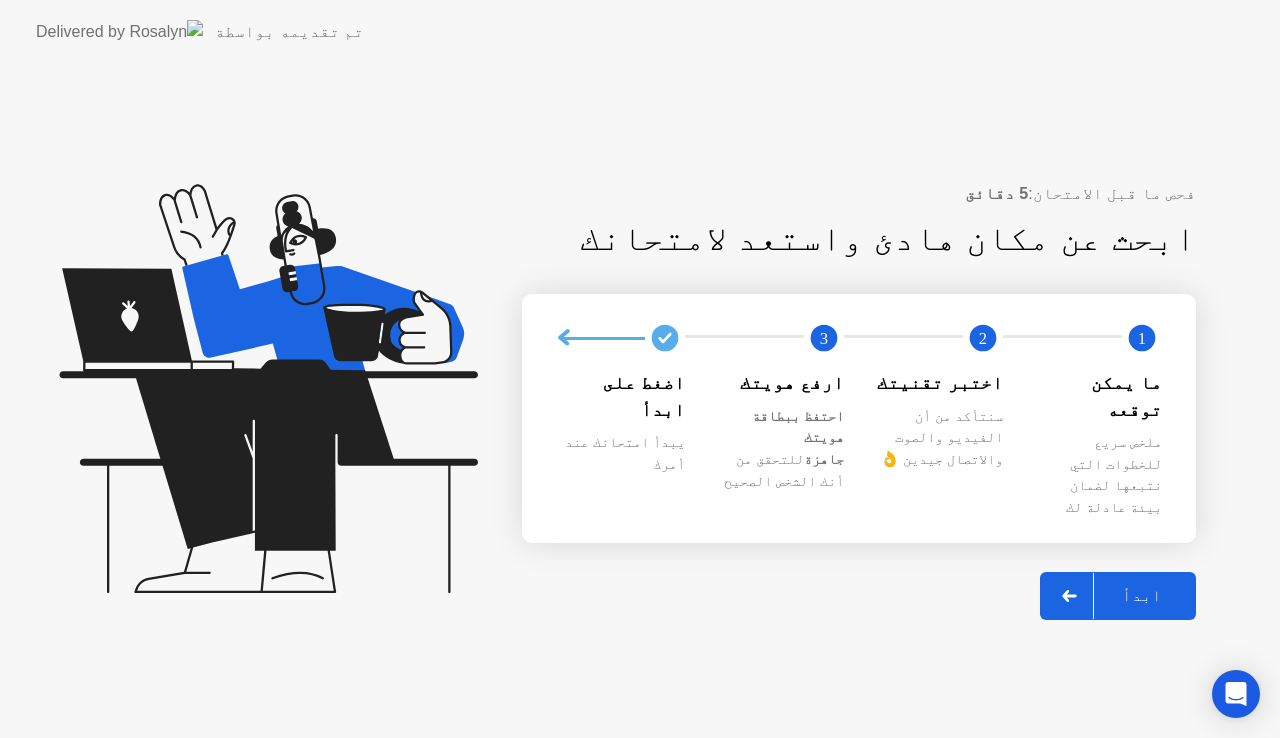 click on "ابدأ" 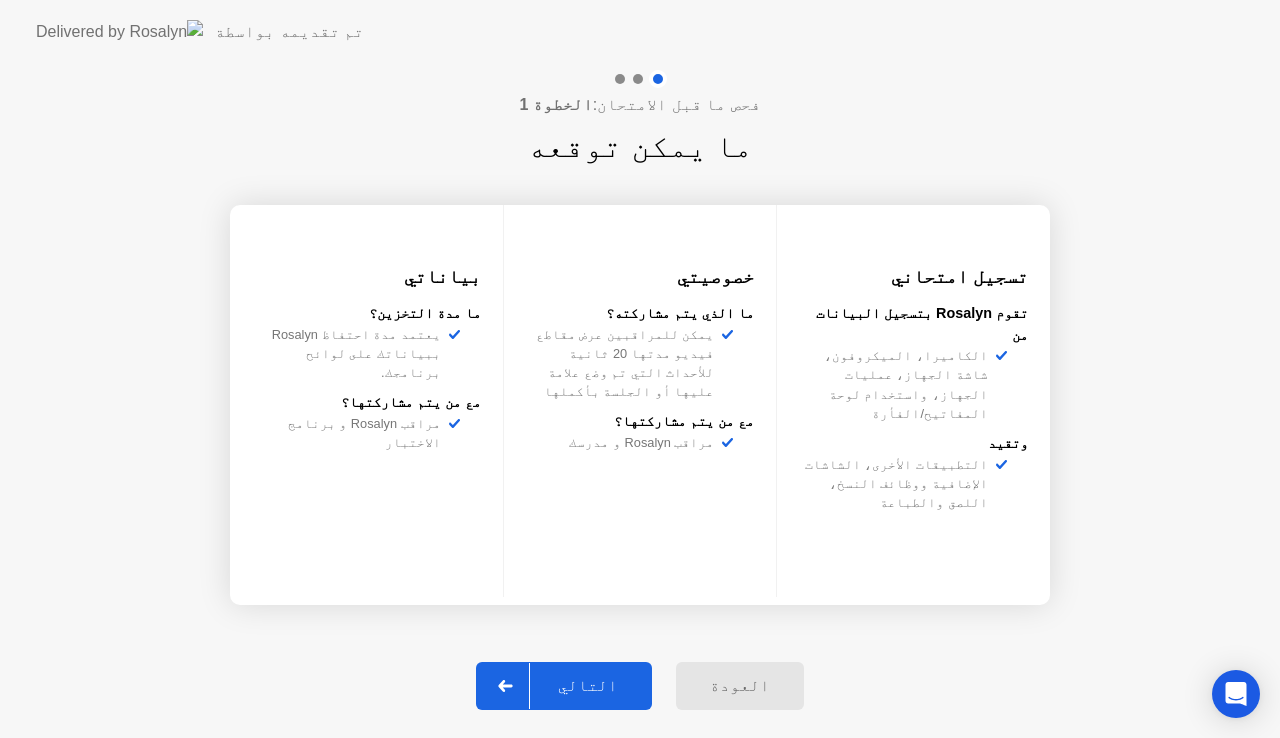 click on "التالي" 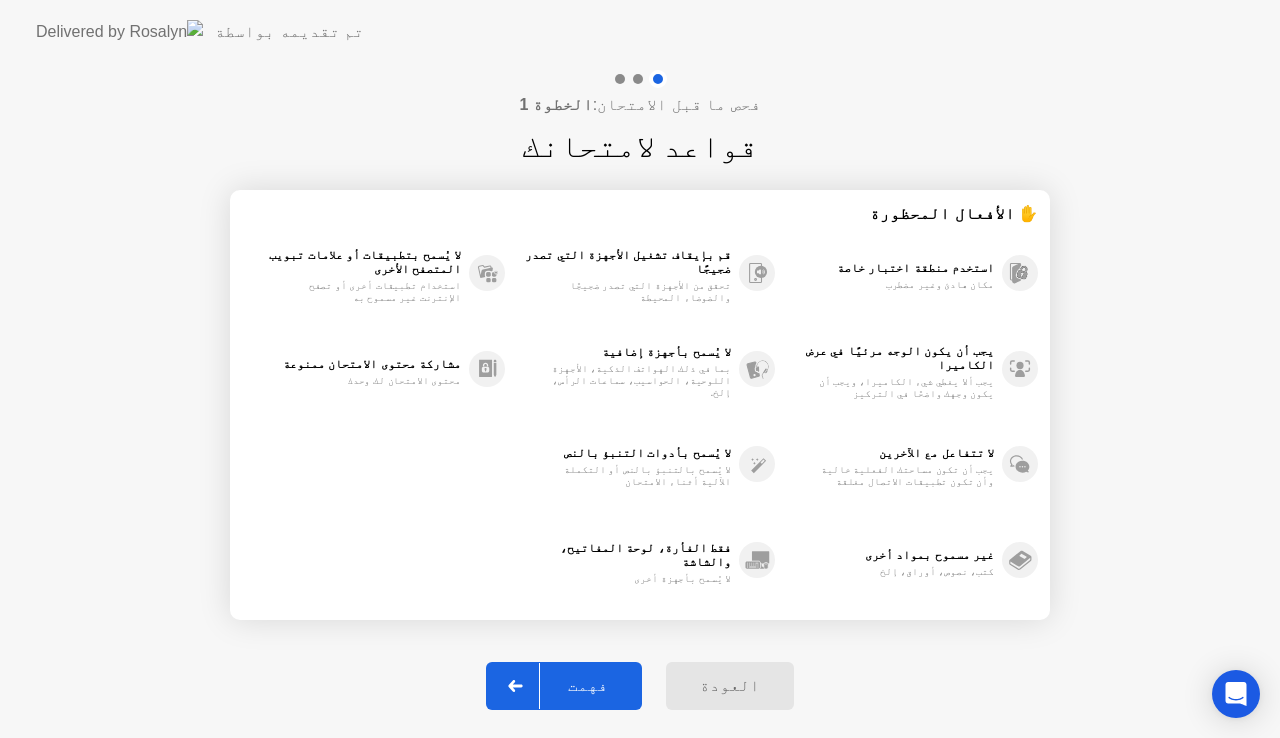 click on "فهمت" 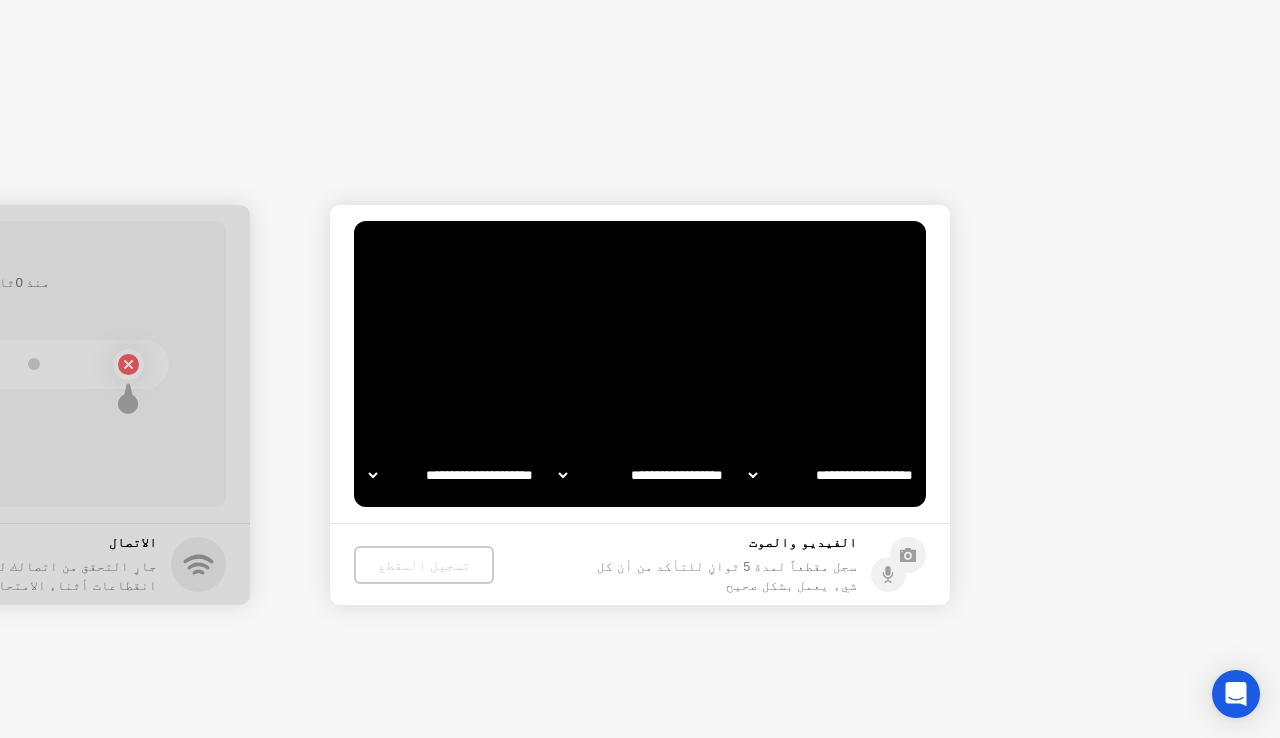select on "**********" 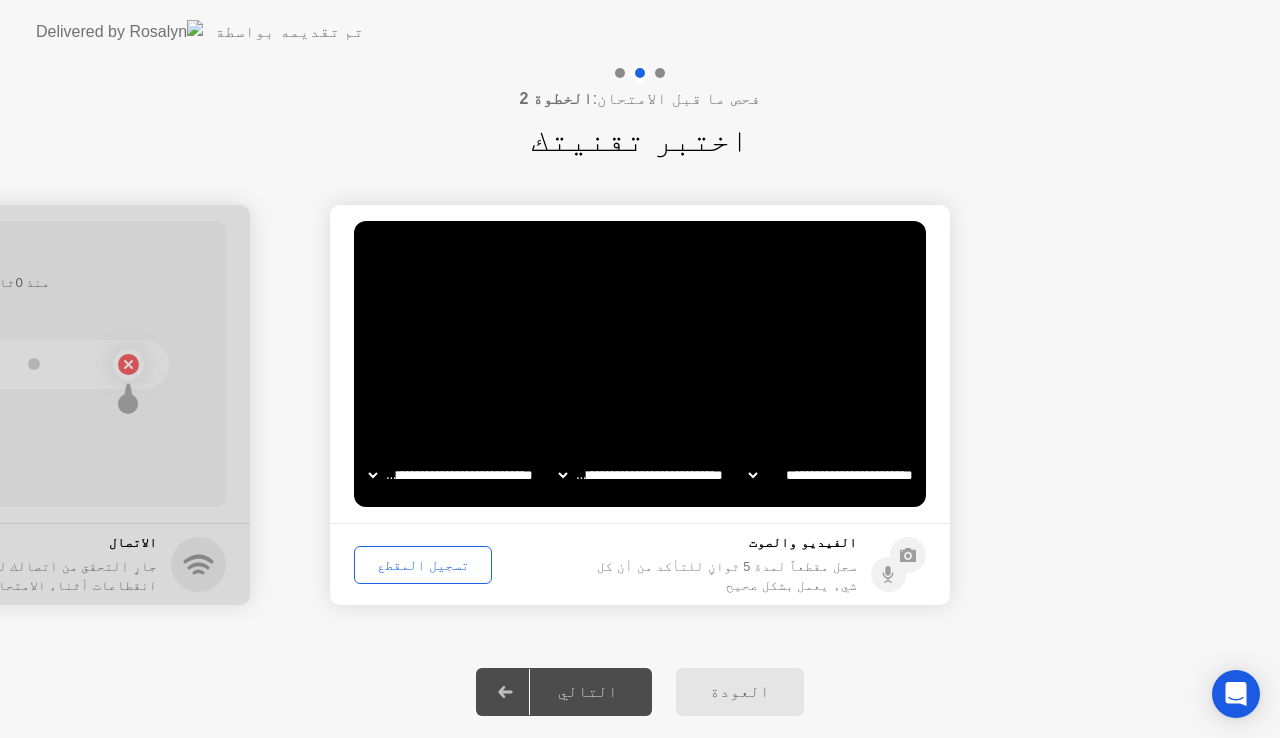 click on "تسجيل المقطع" 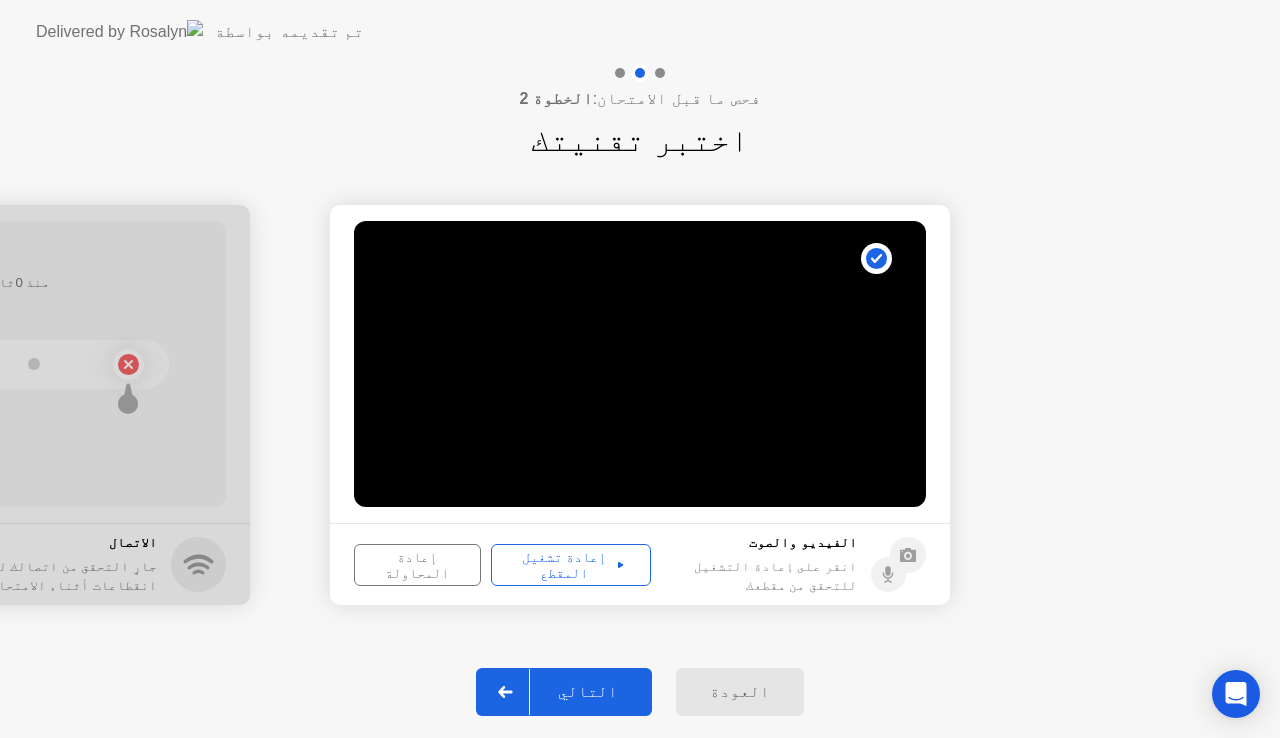 click on "إعادة تشغيل المقطع" 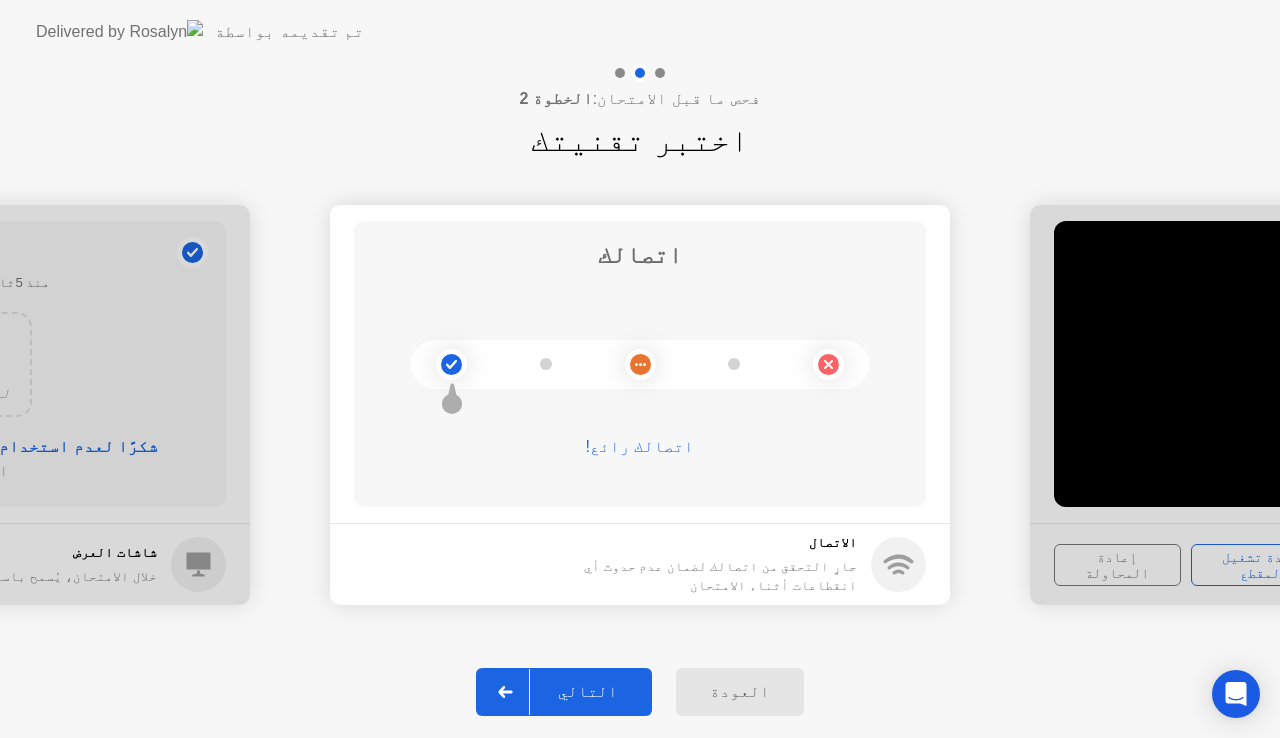 click on "التالي" 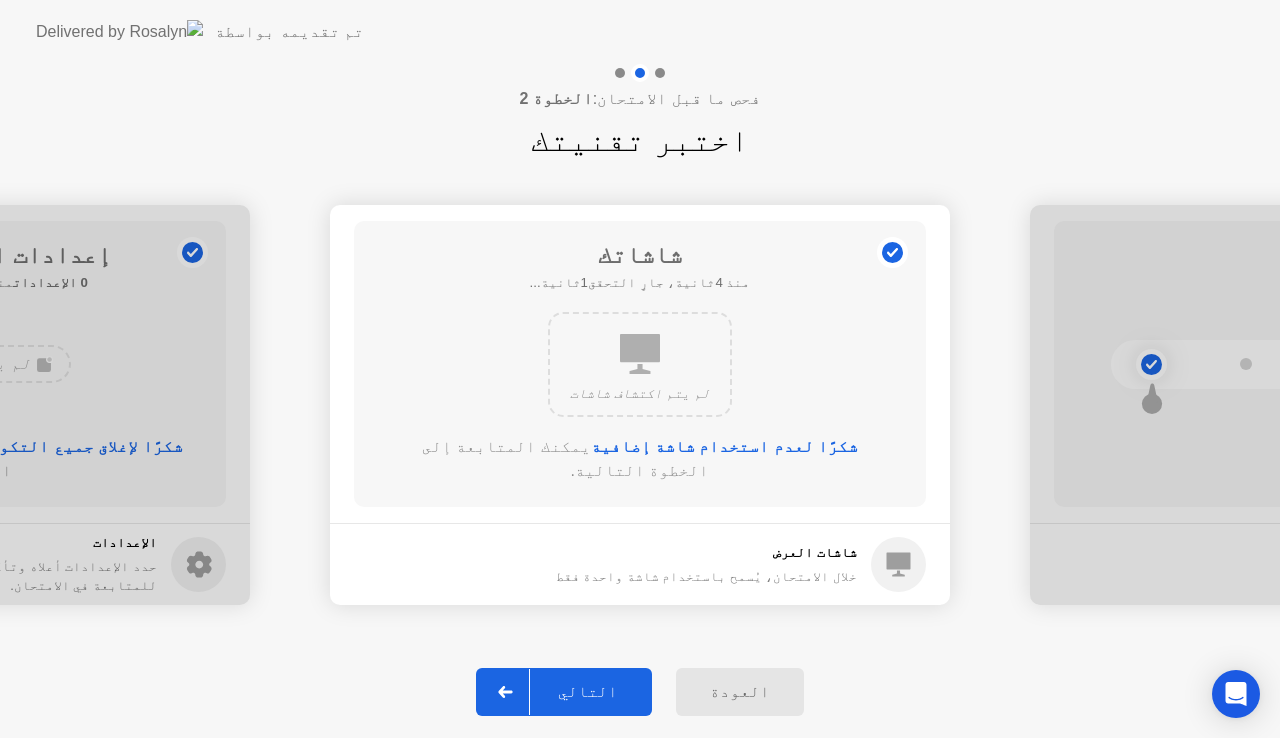 click on "التالي" 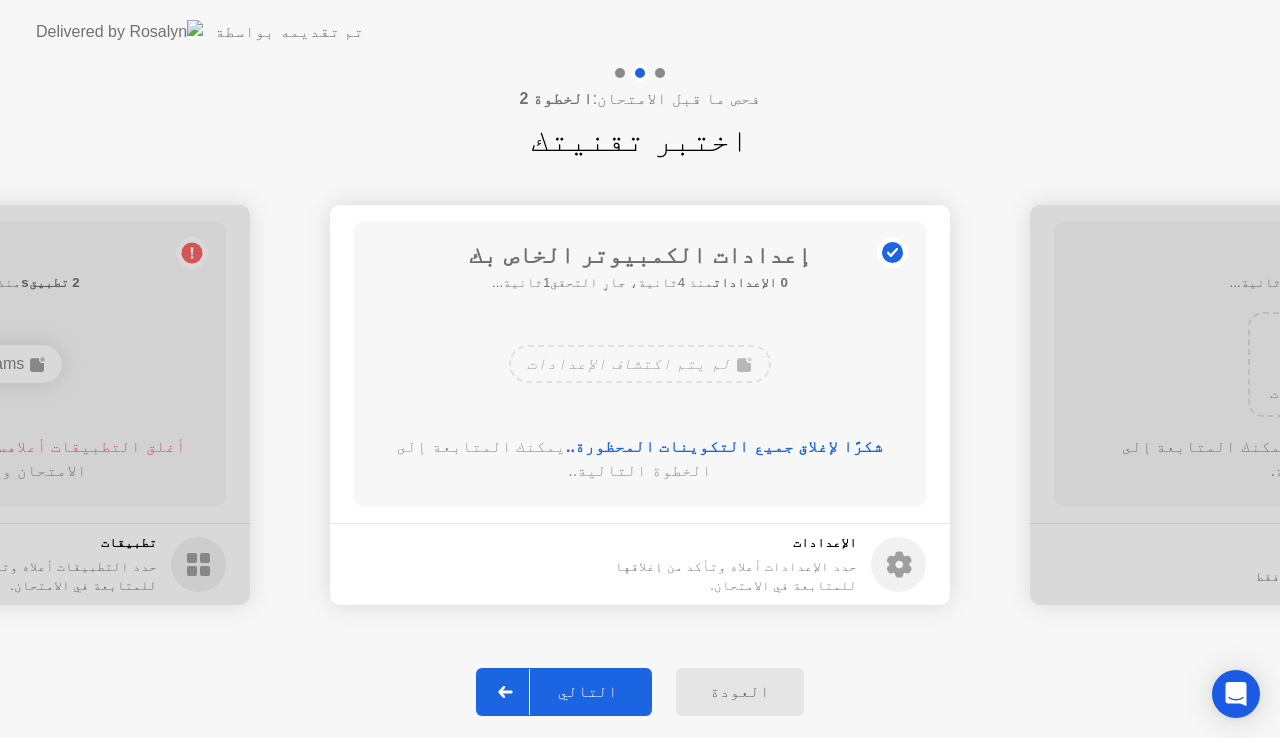 click on "التالي" 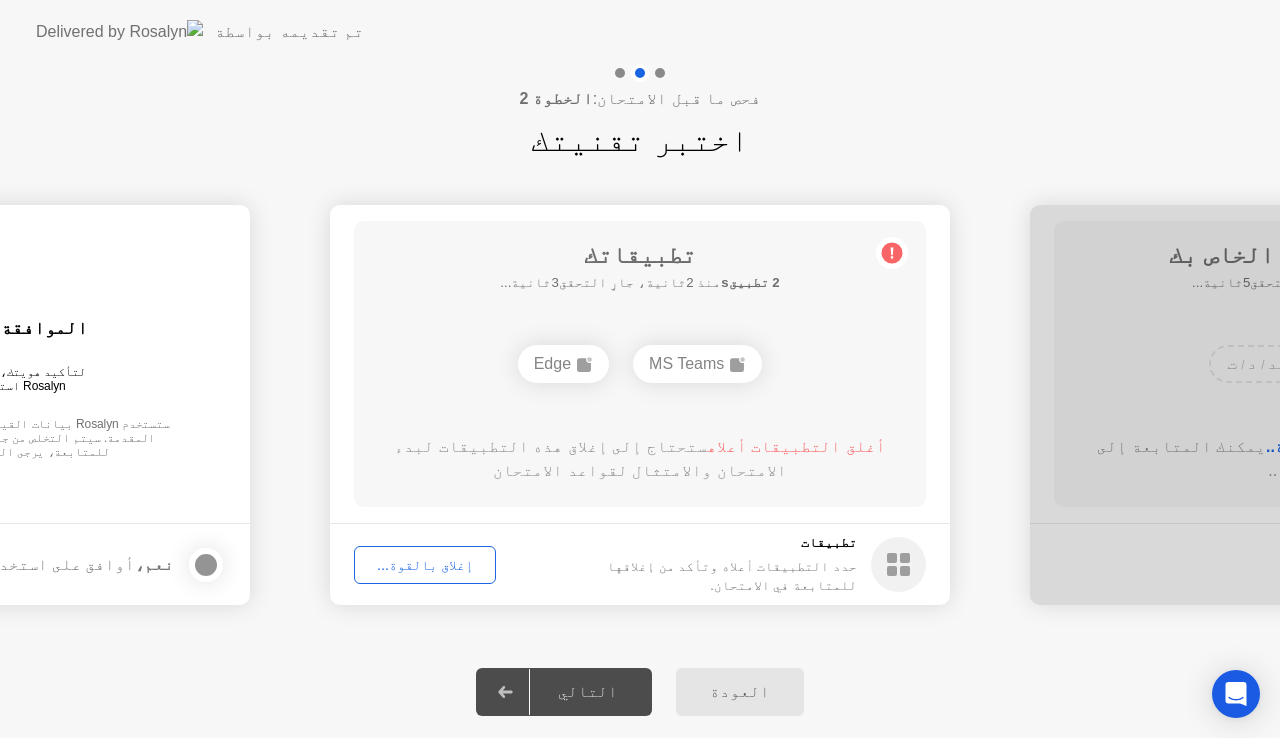 click on "التالي" 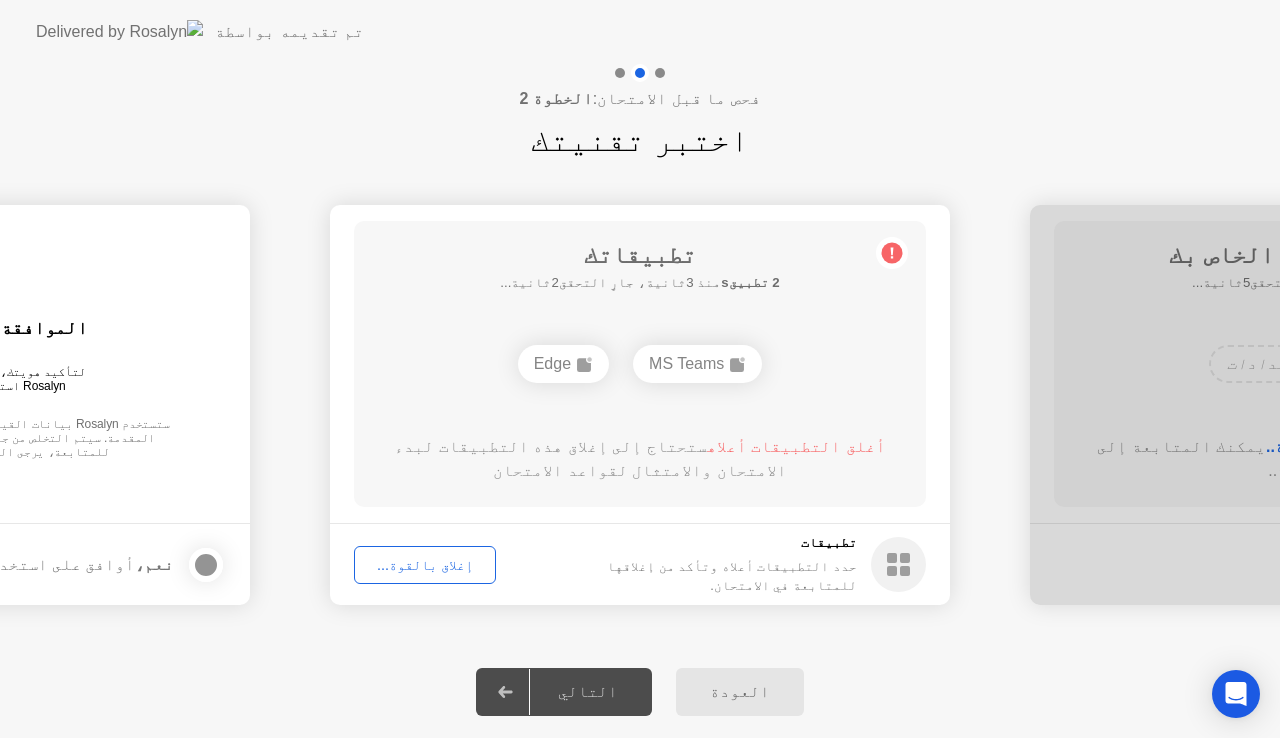 click on "إغلاق بالقوة..." 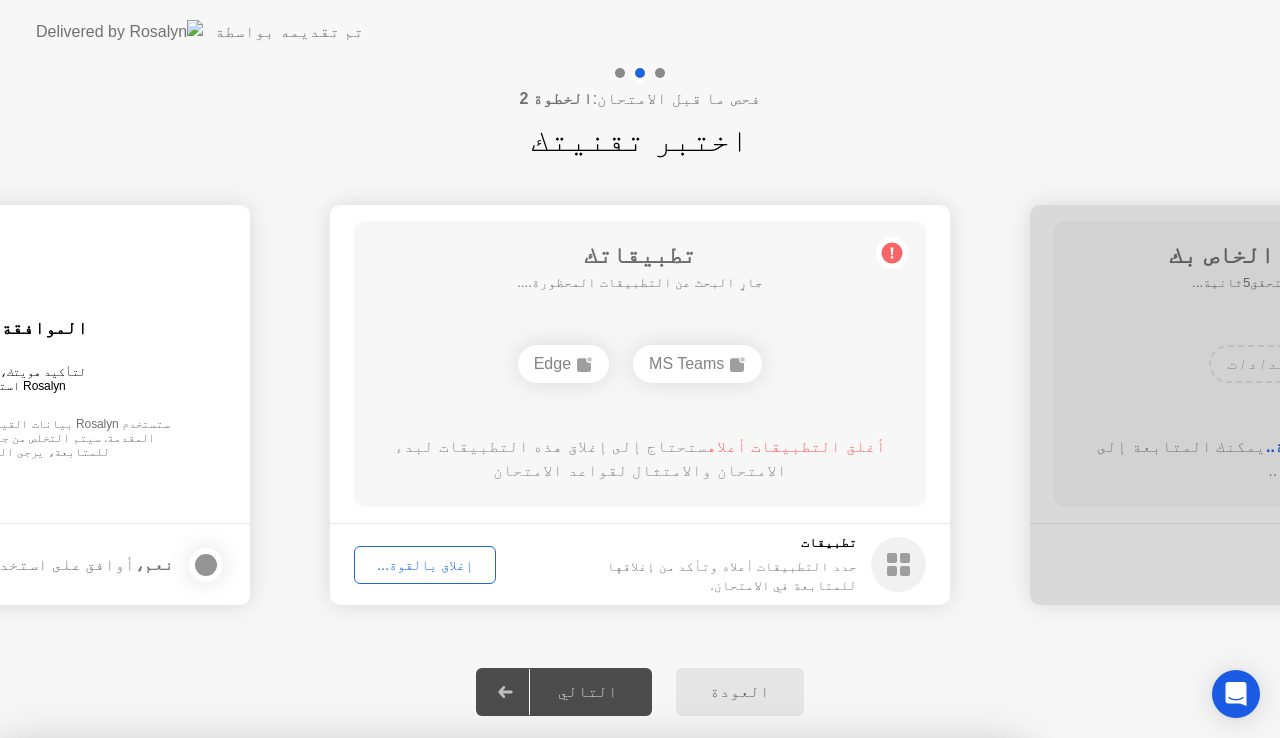 click on "تأكيد" at bounding box center [580, 1014] 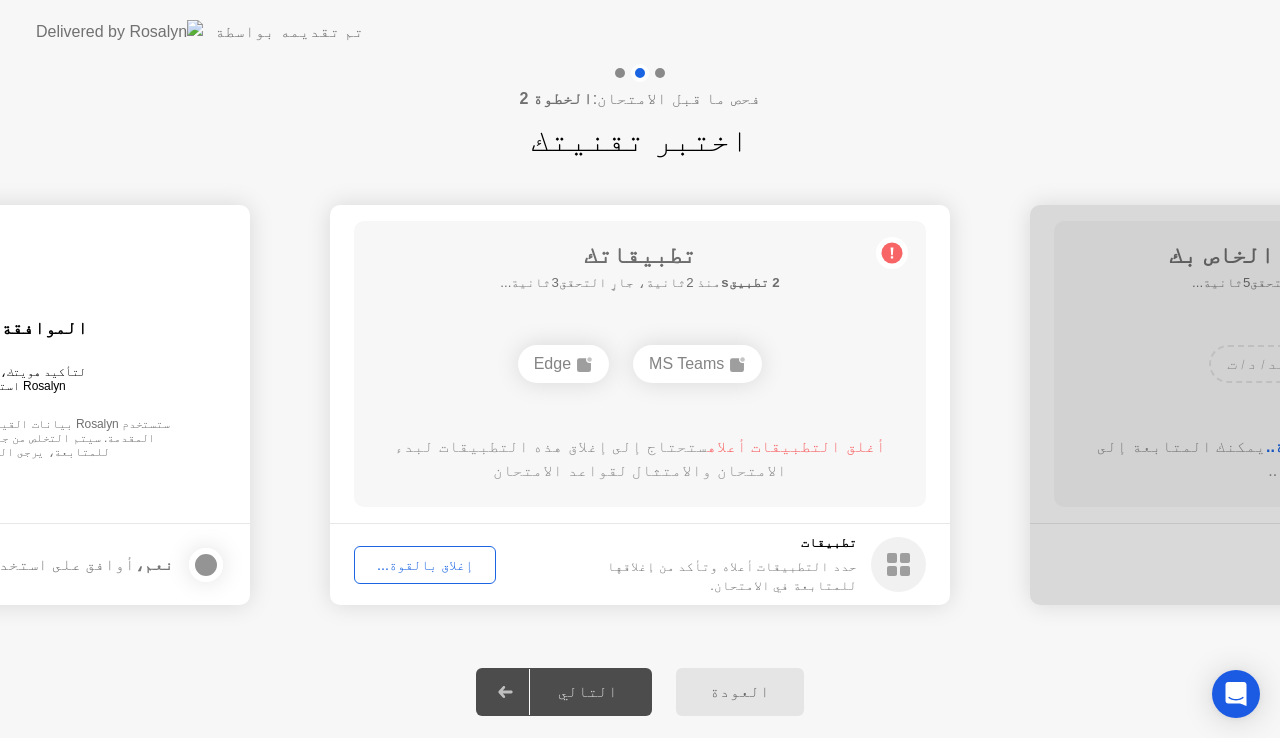 click on "التالي" 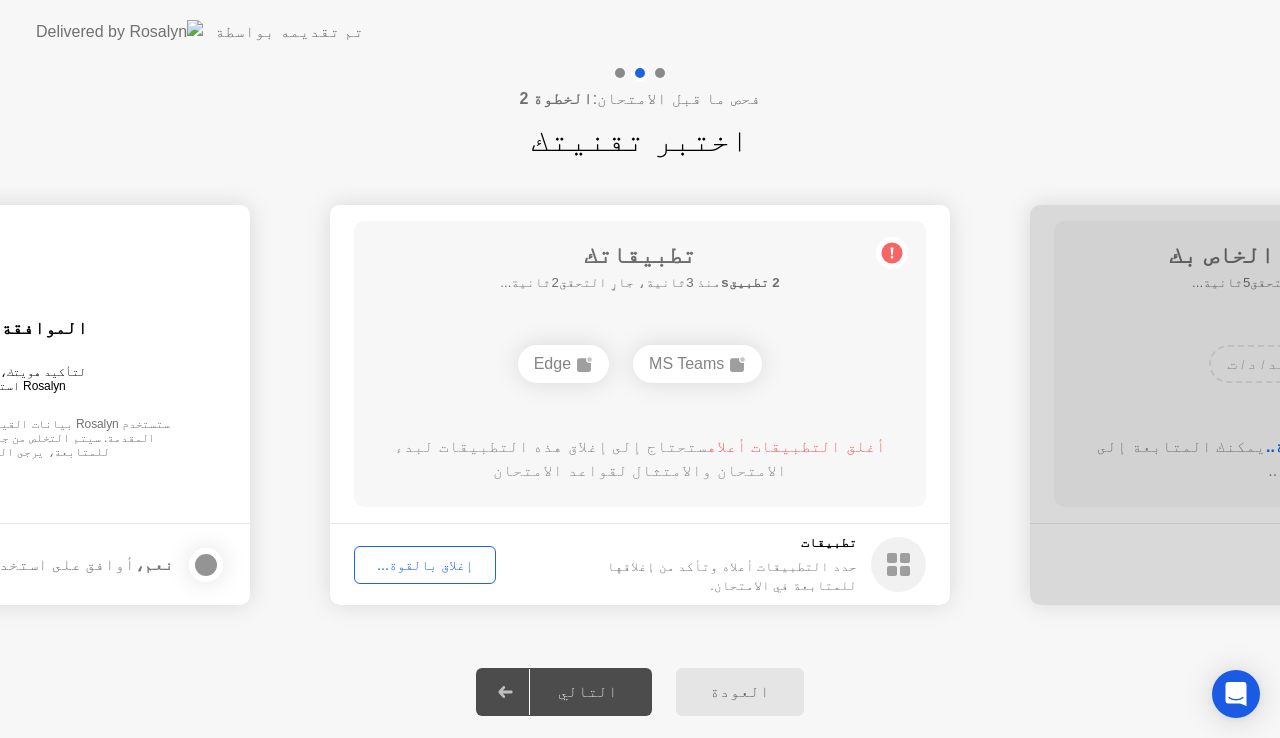 click on "التالي" 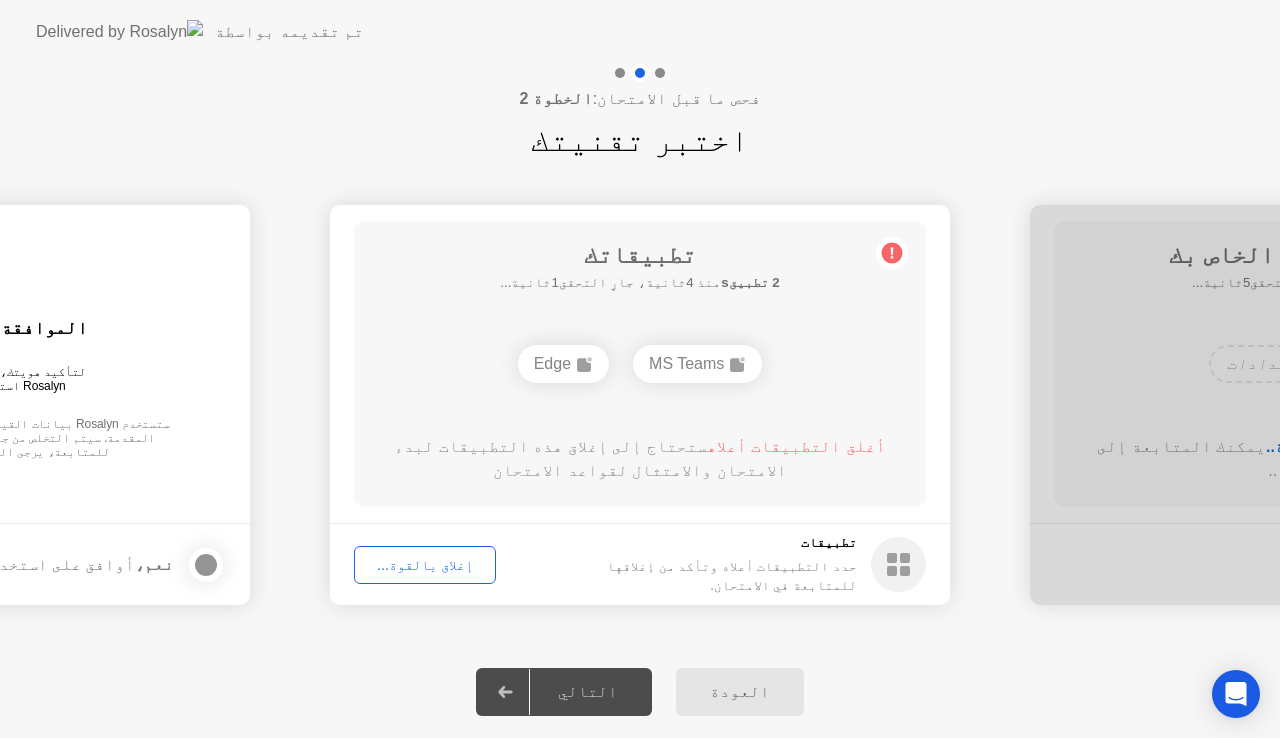 click 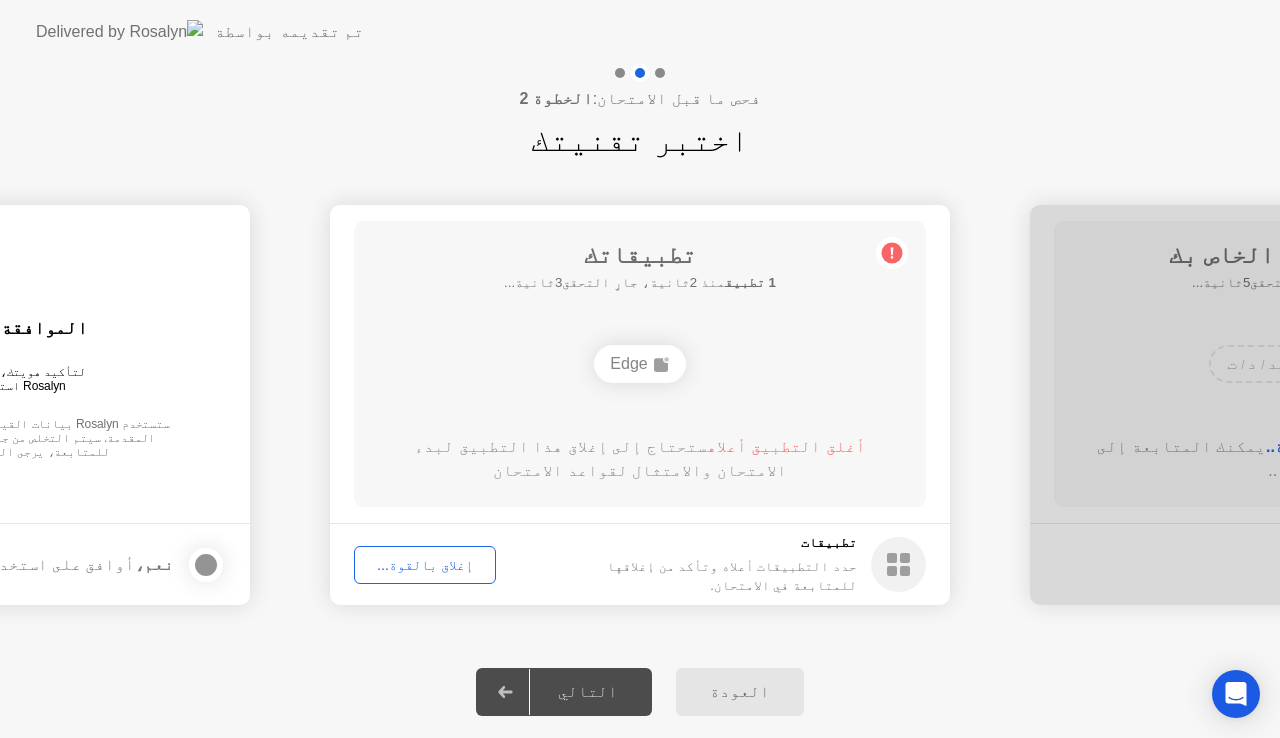 click on "التالي" 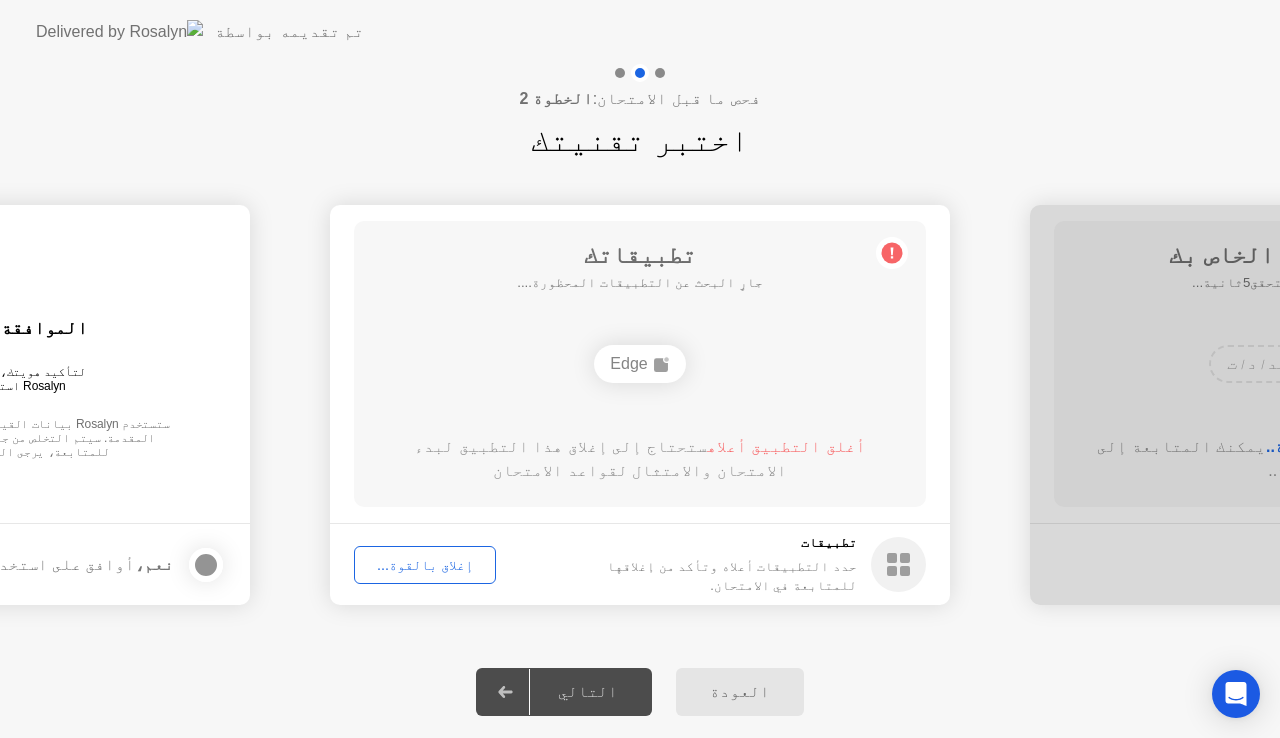 click on "Edge" 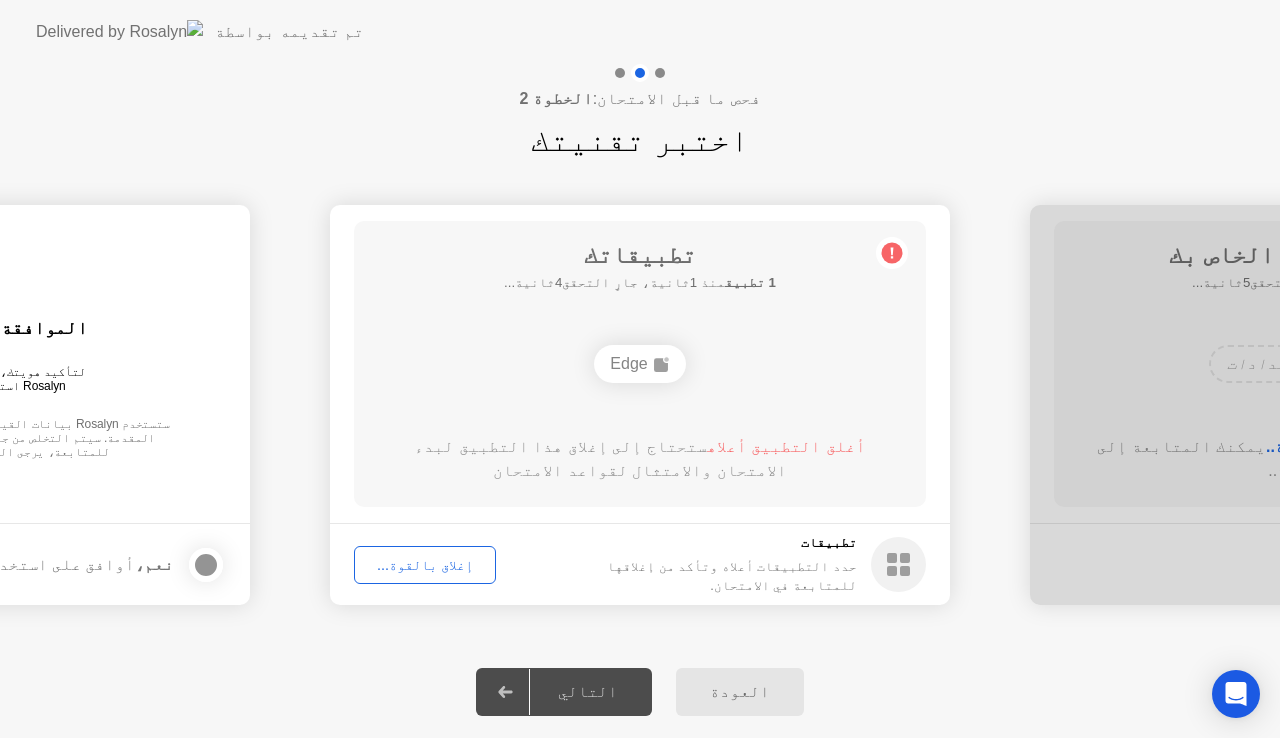 click on "إغلاق بالقوة..." 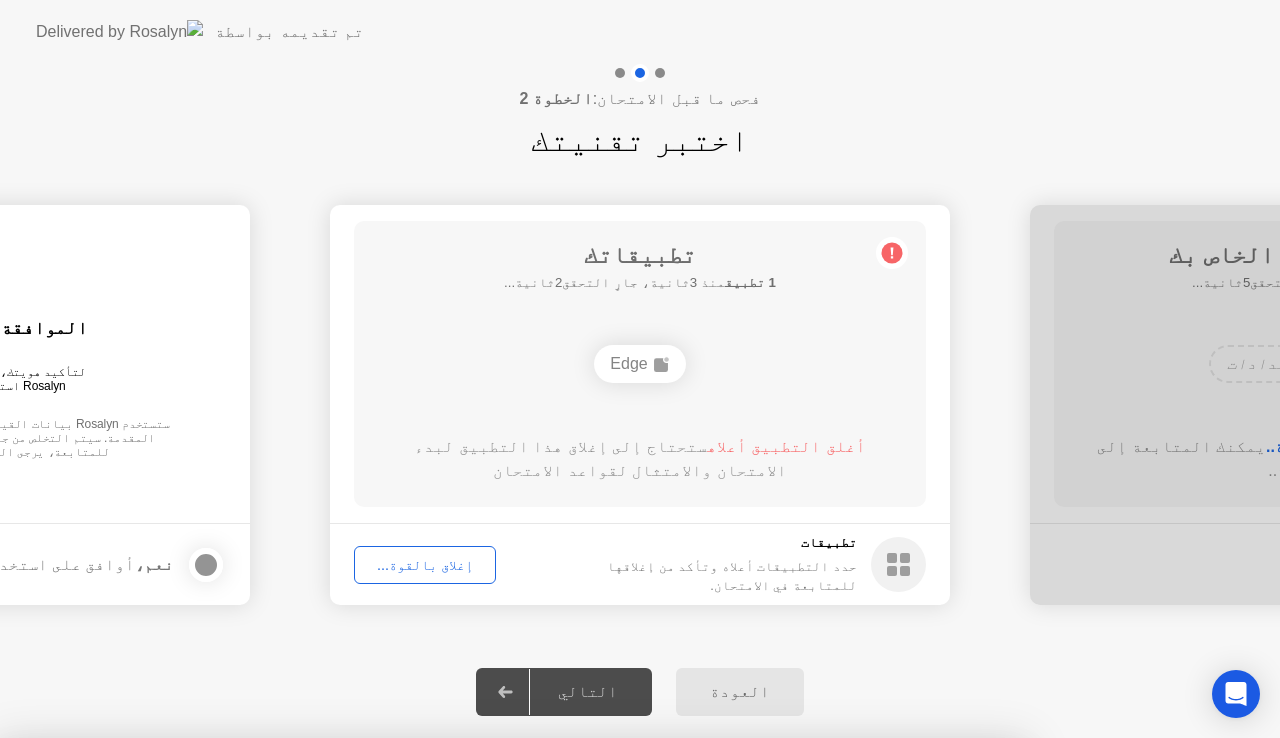 click on "تأكيد" at bounding box center (580, 1014) 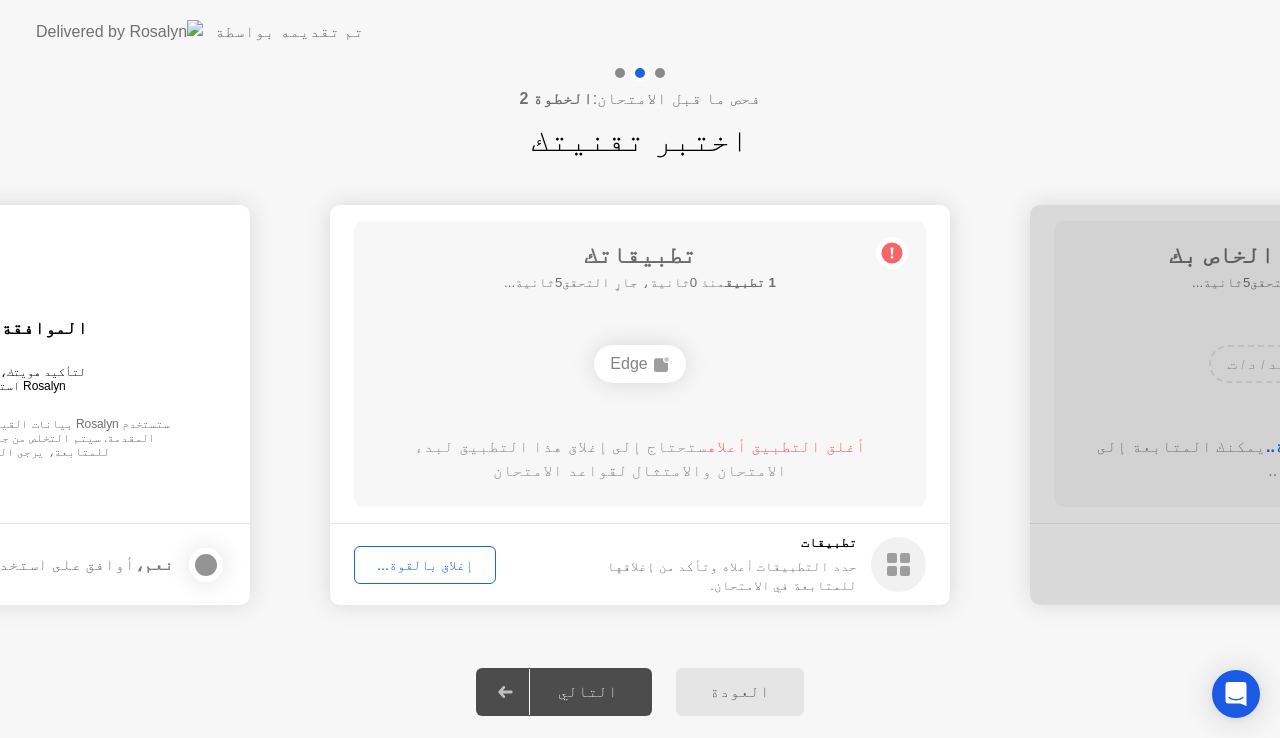 click on "إغلاق بالقوة..." 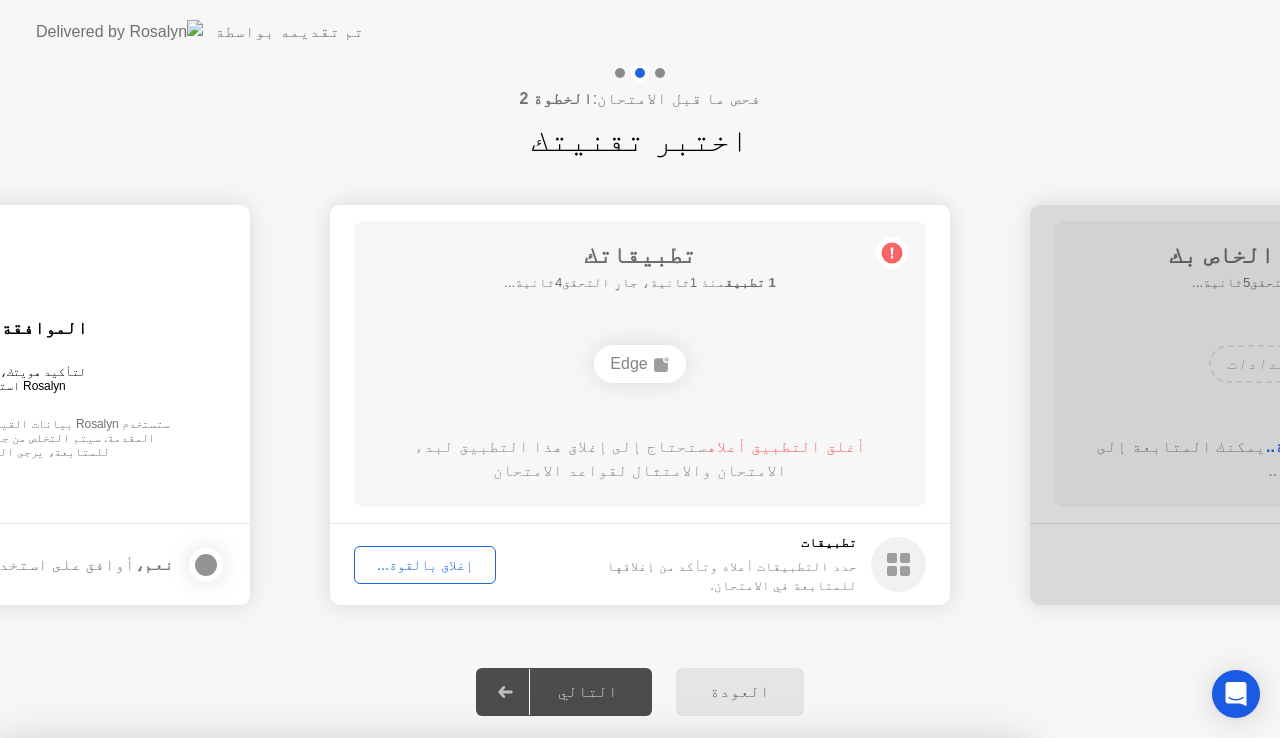 click on "تأكيد" at bounding box center [580, 1014] 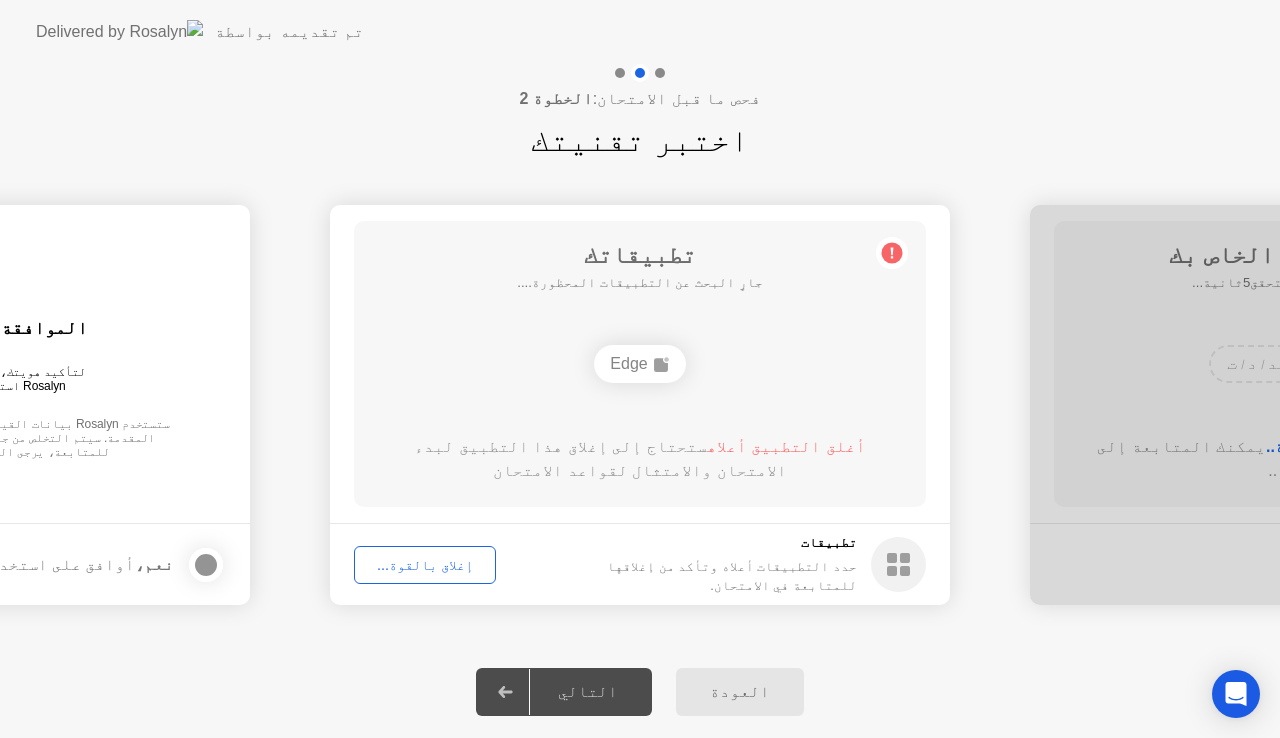 click 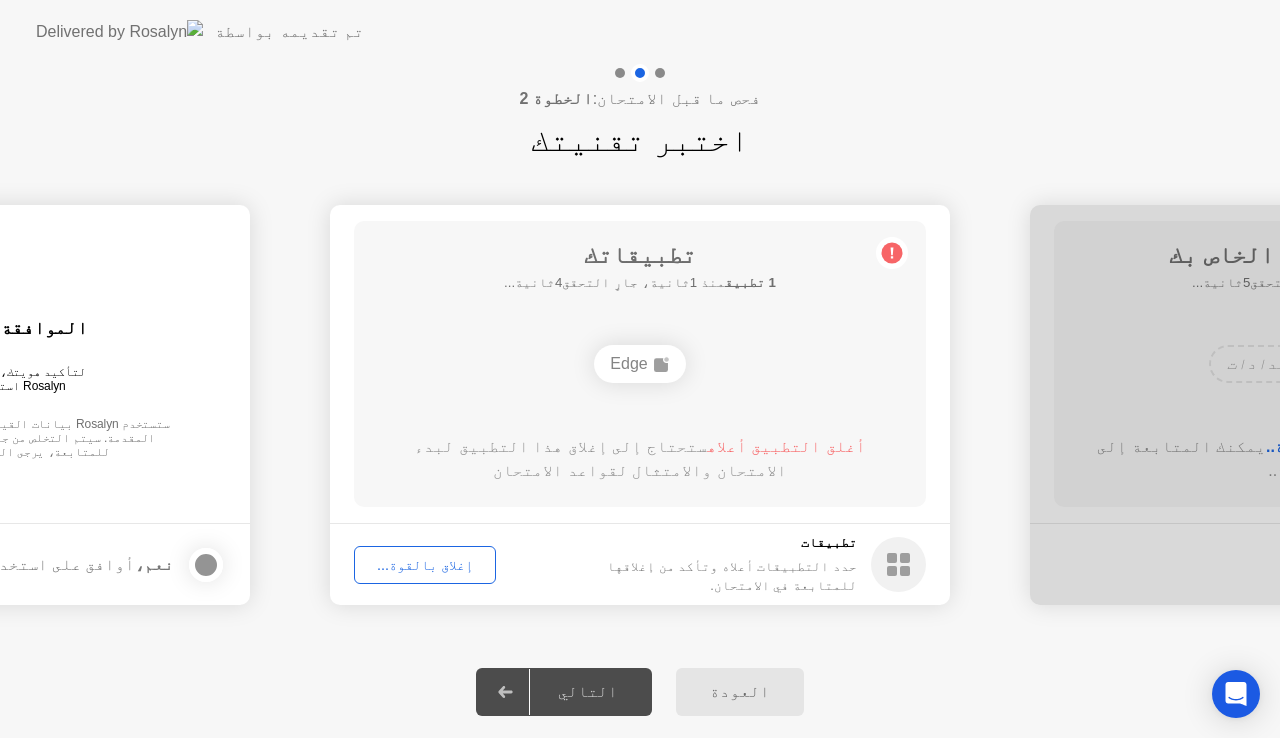 click on "Edge" 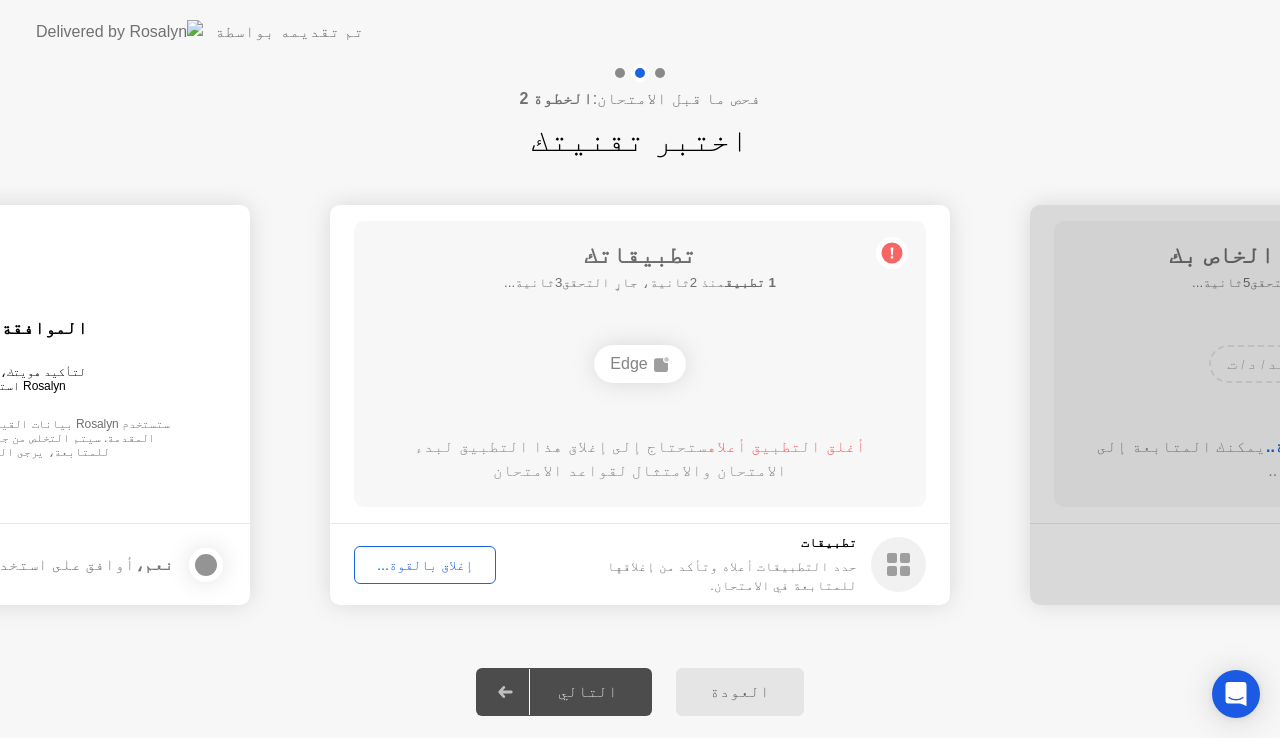 click on "Edge" 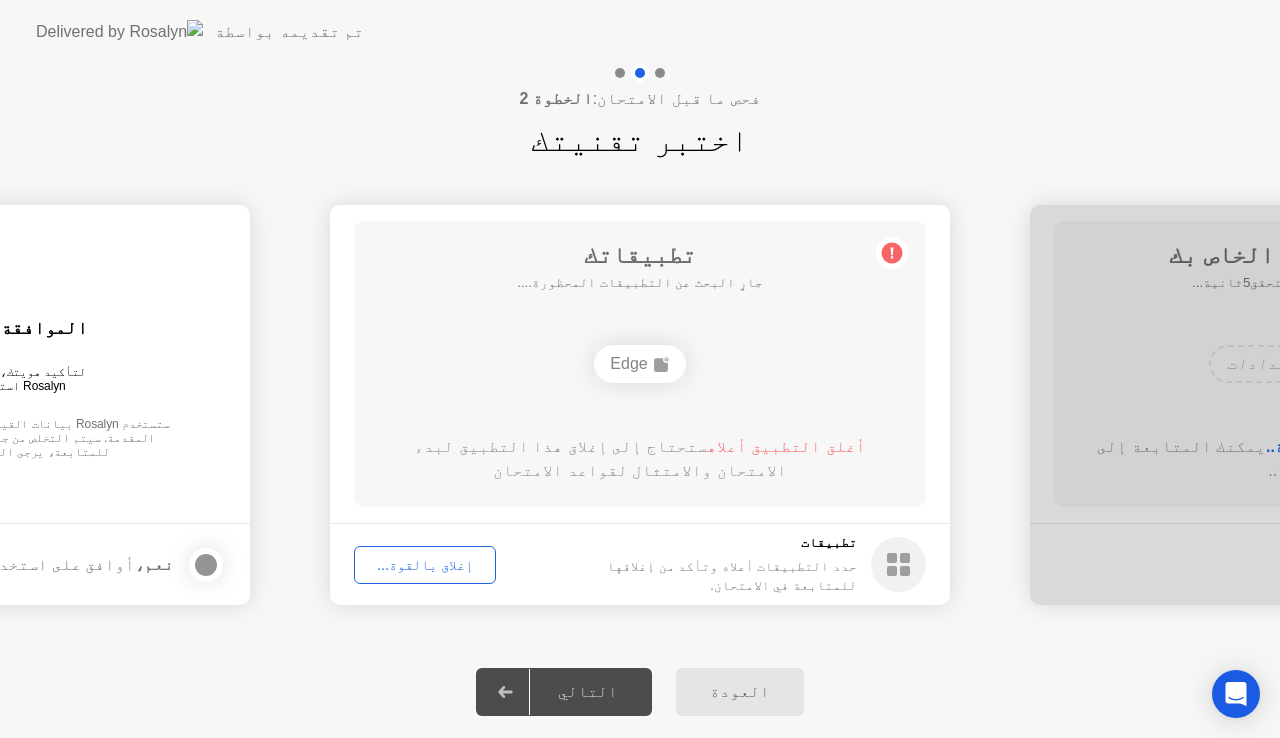 click 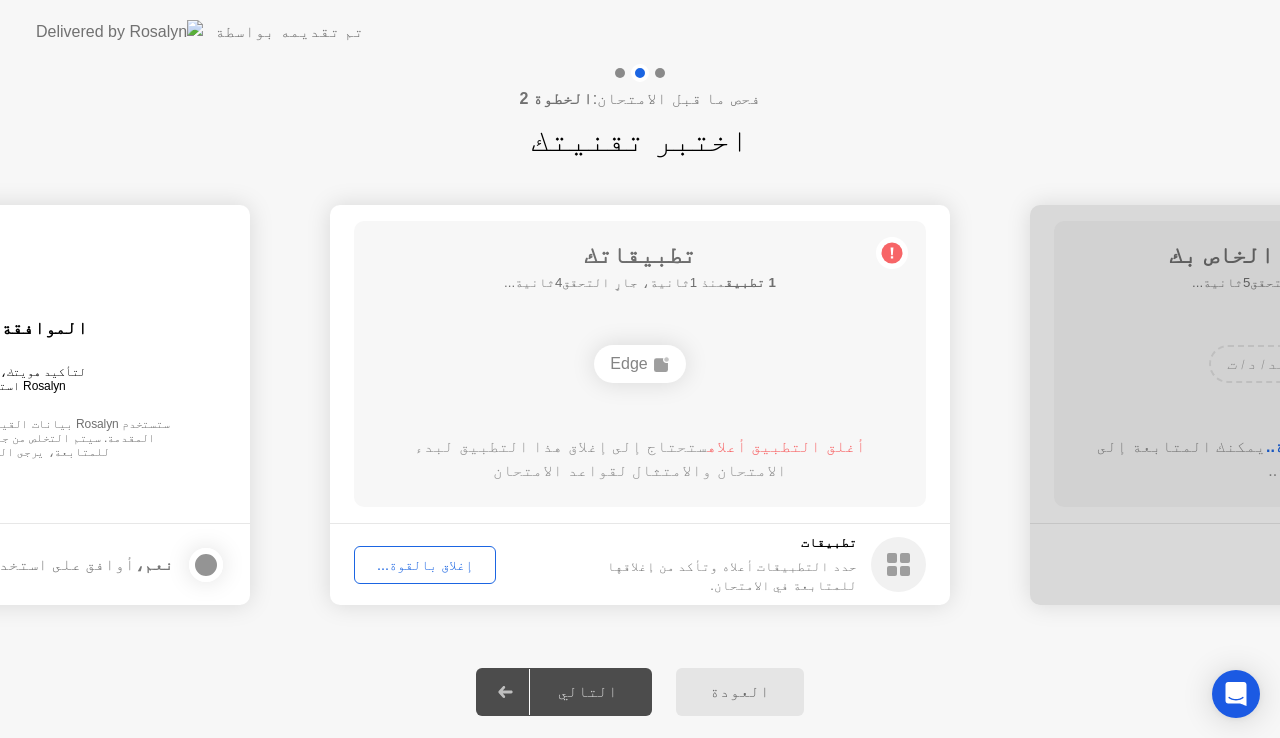 click on "إغلاق بالقوة..." 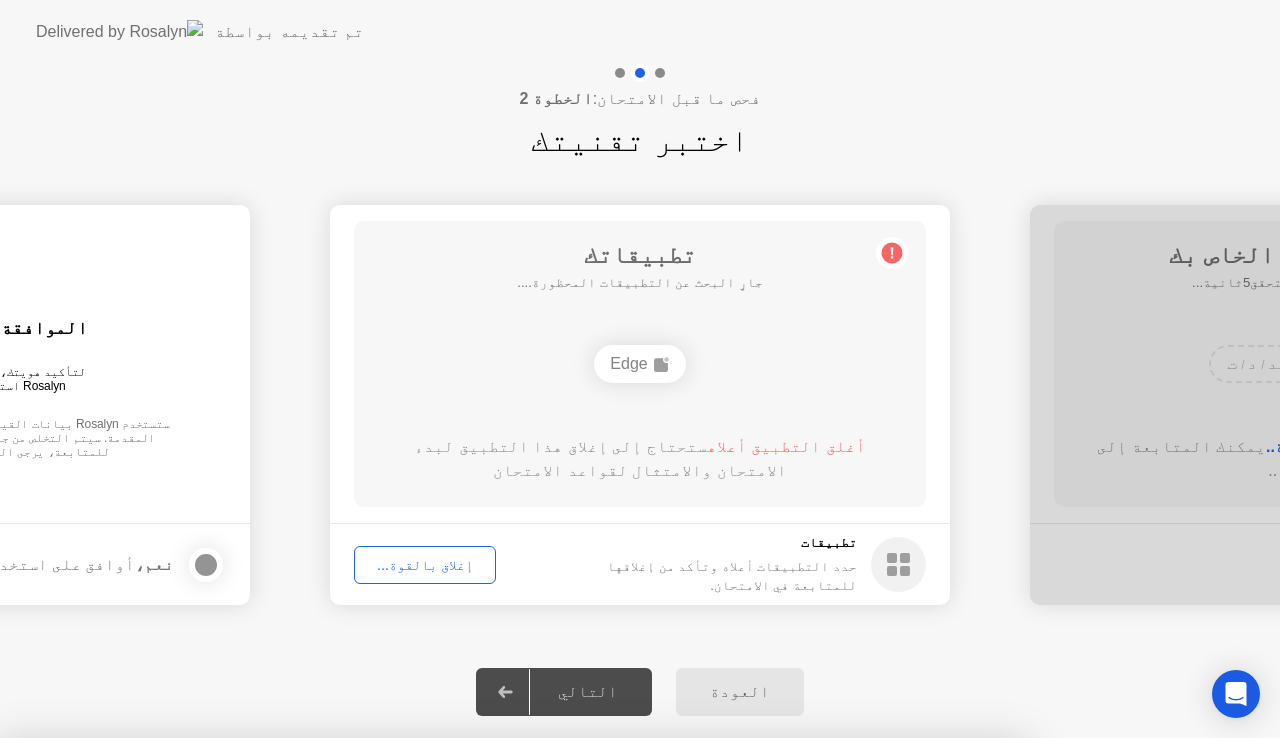 click on "تأكيد" at bounding box center (580, 1014) 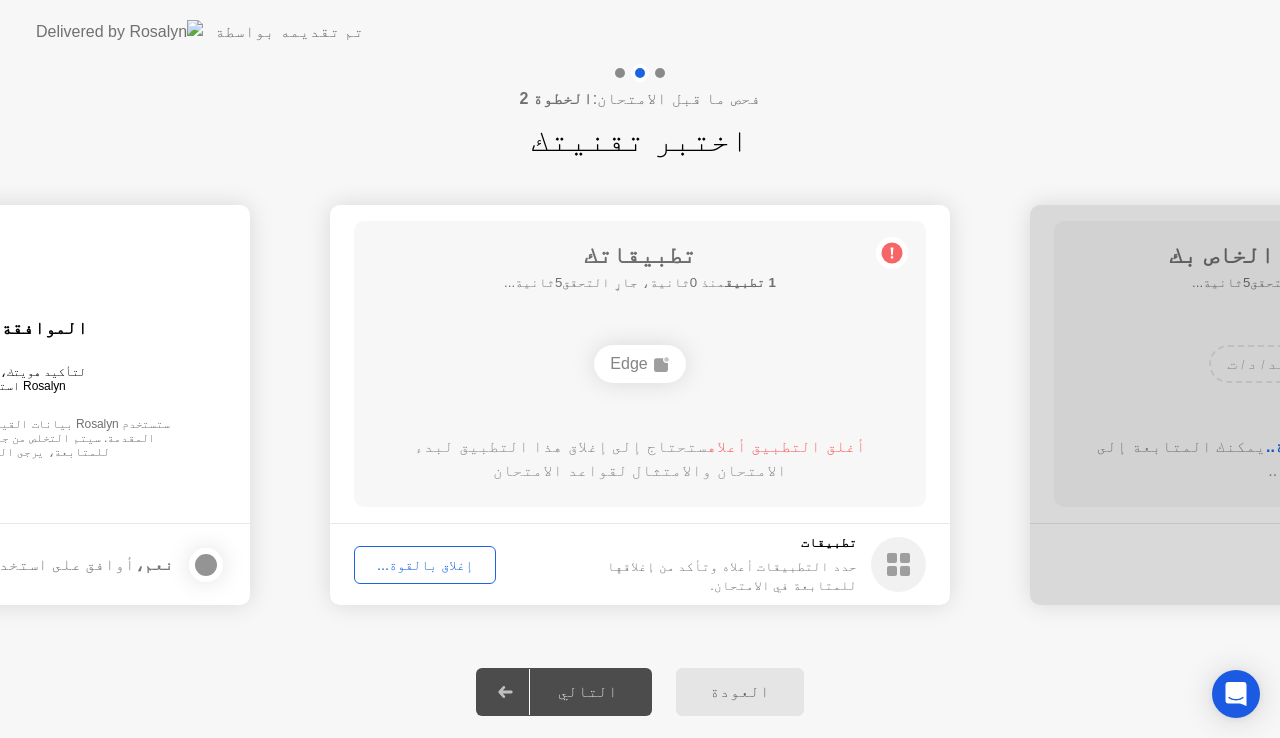 click on "إغلاق بالقوة..." 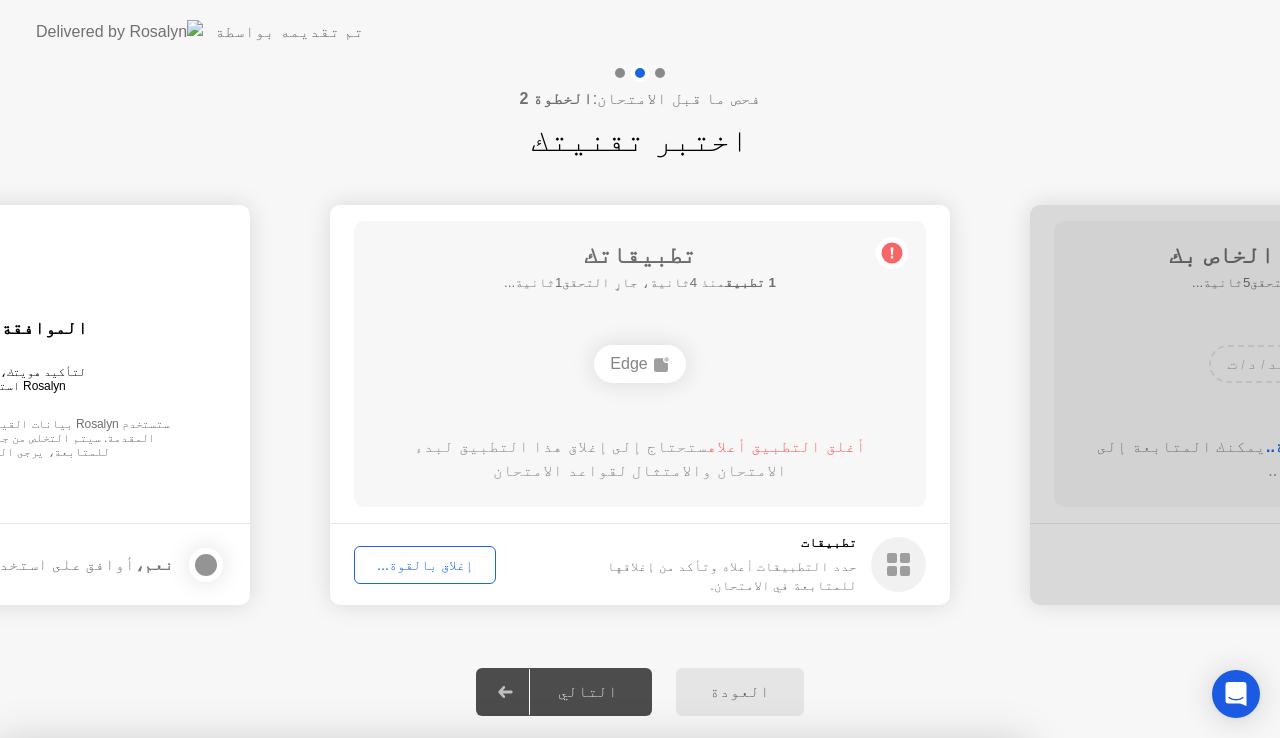 click on "تأكيد" at bounding box center (580, 1014) 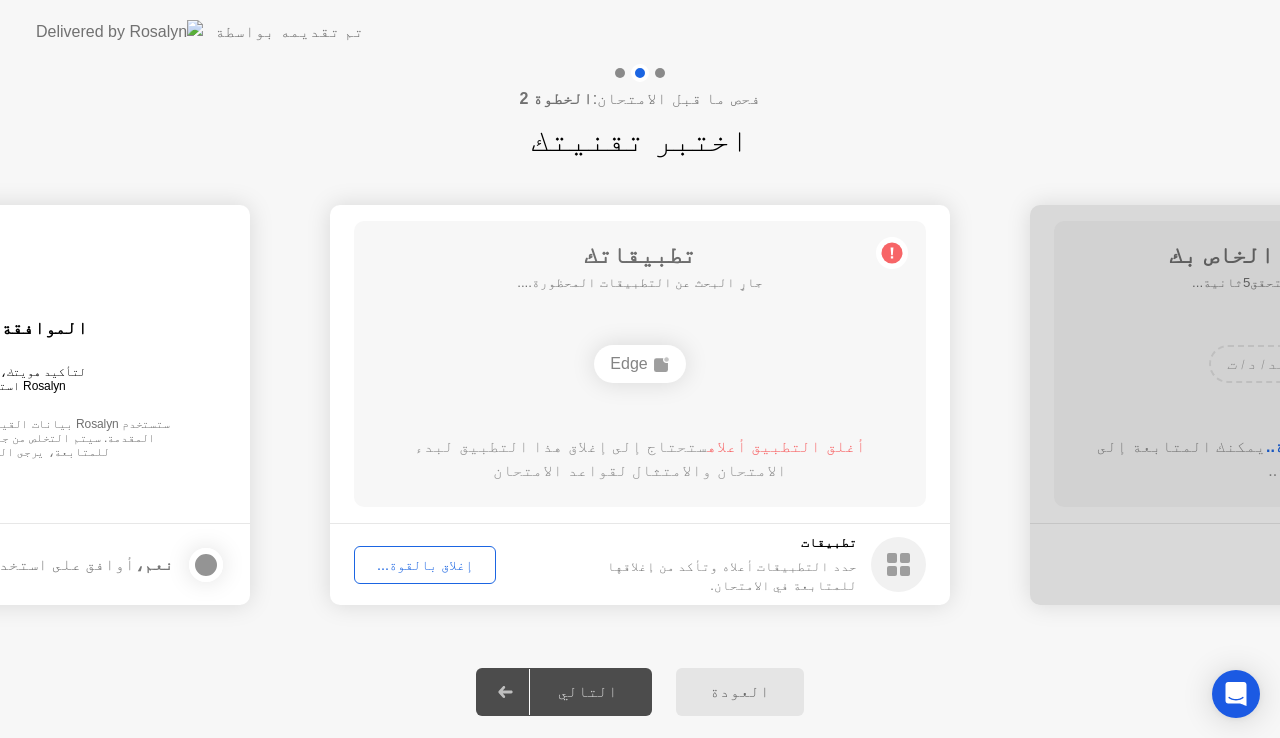 click on "إغلاق بالقوة..." 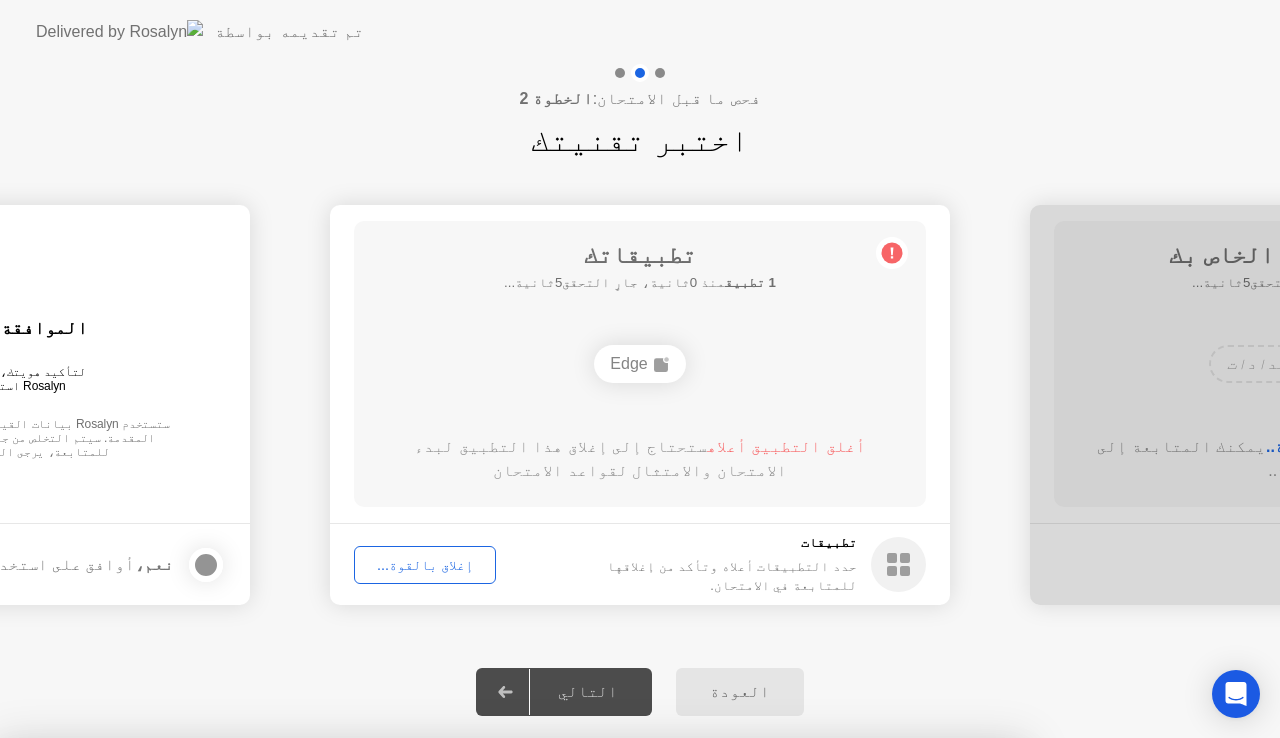 click on "تأكيد" at bounding box center (580, 1014) 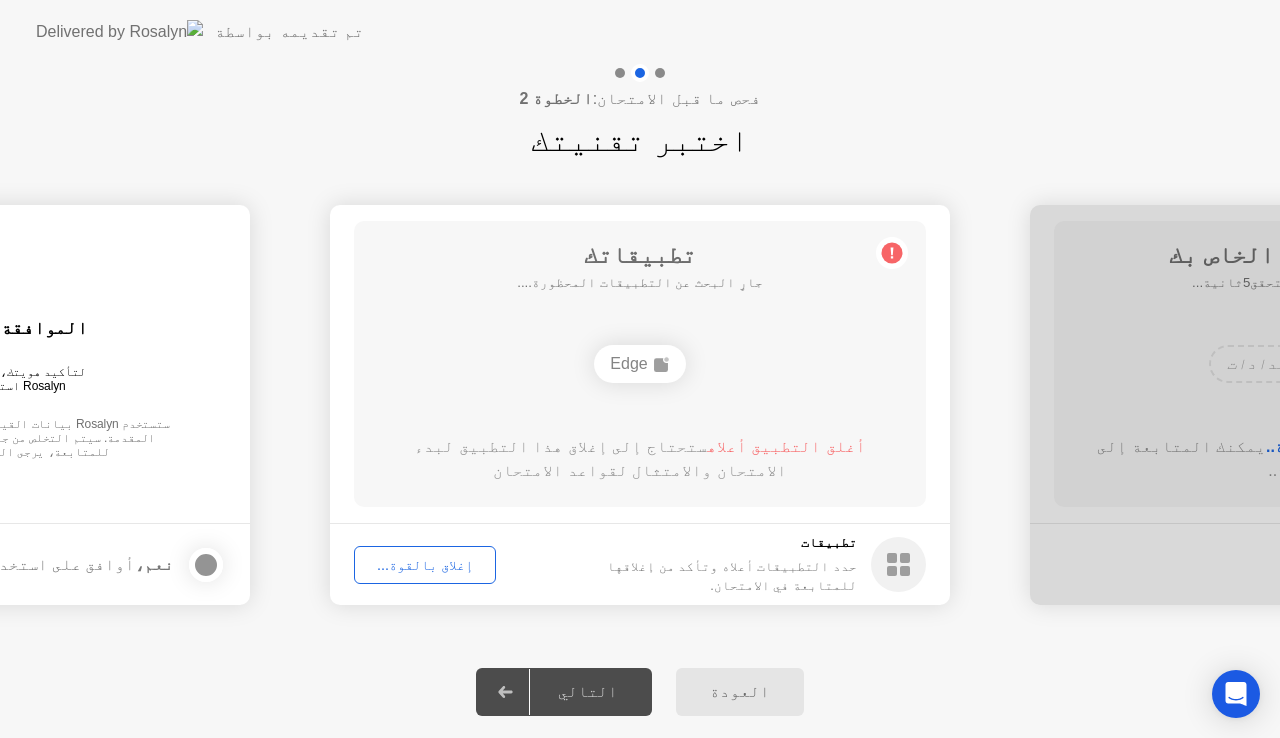 click on "إغلاق بالقوة..." 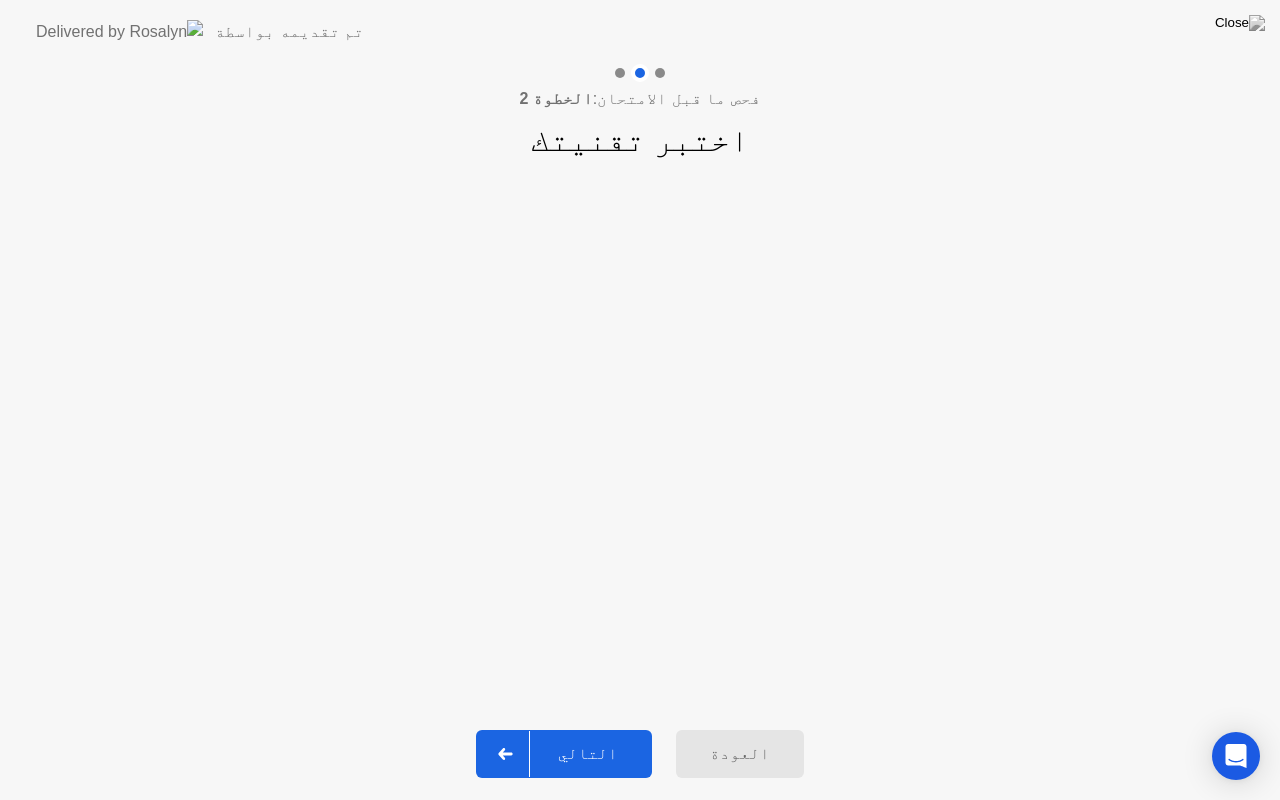 click on "التالي" 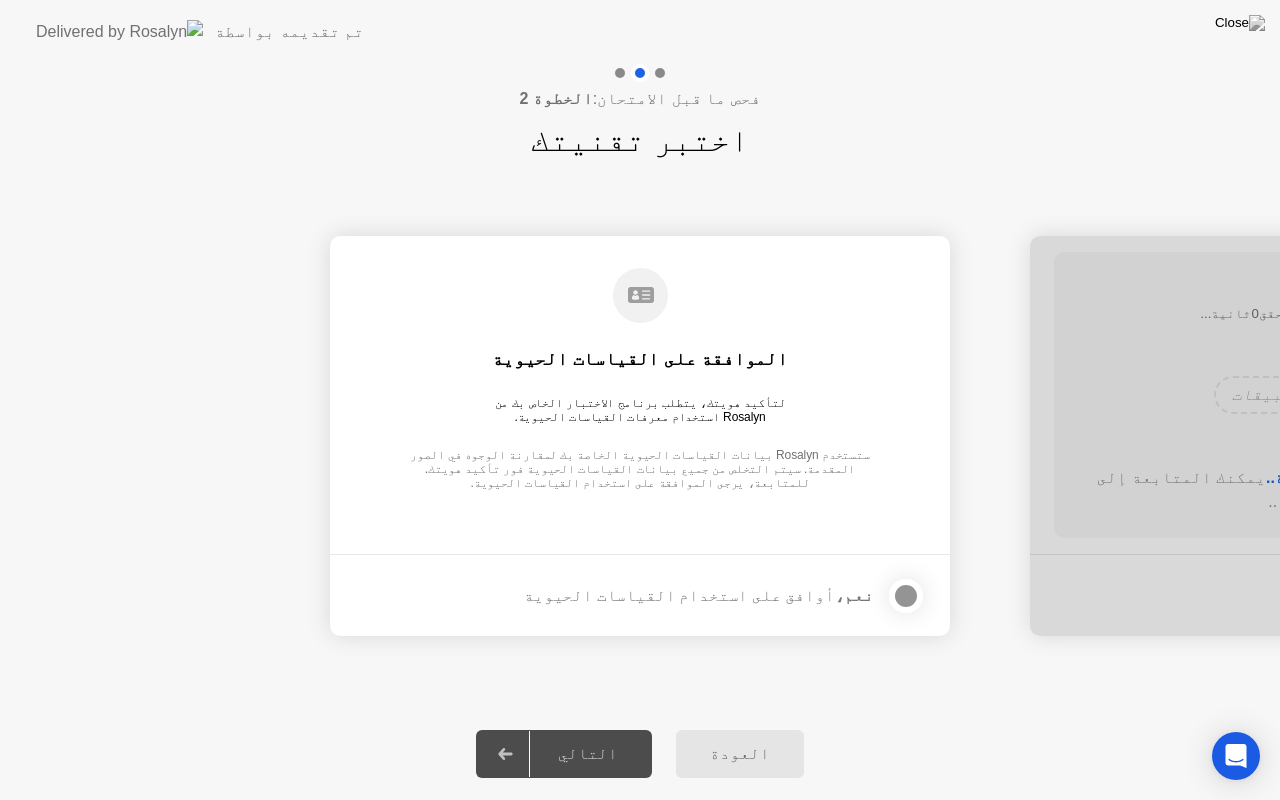 click 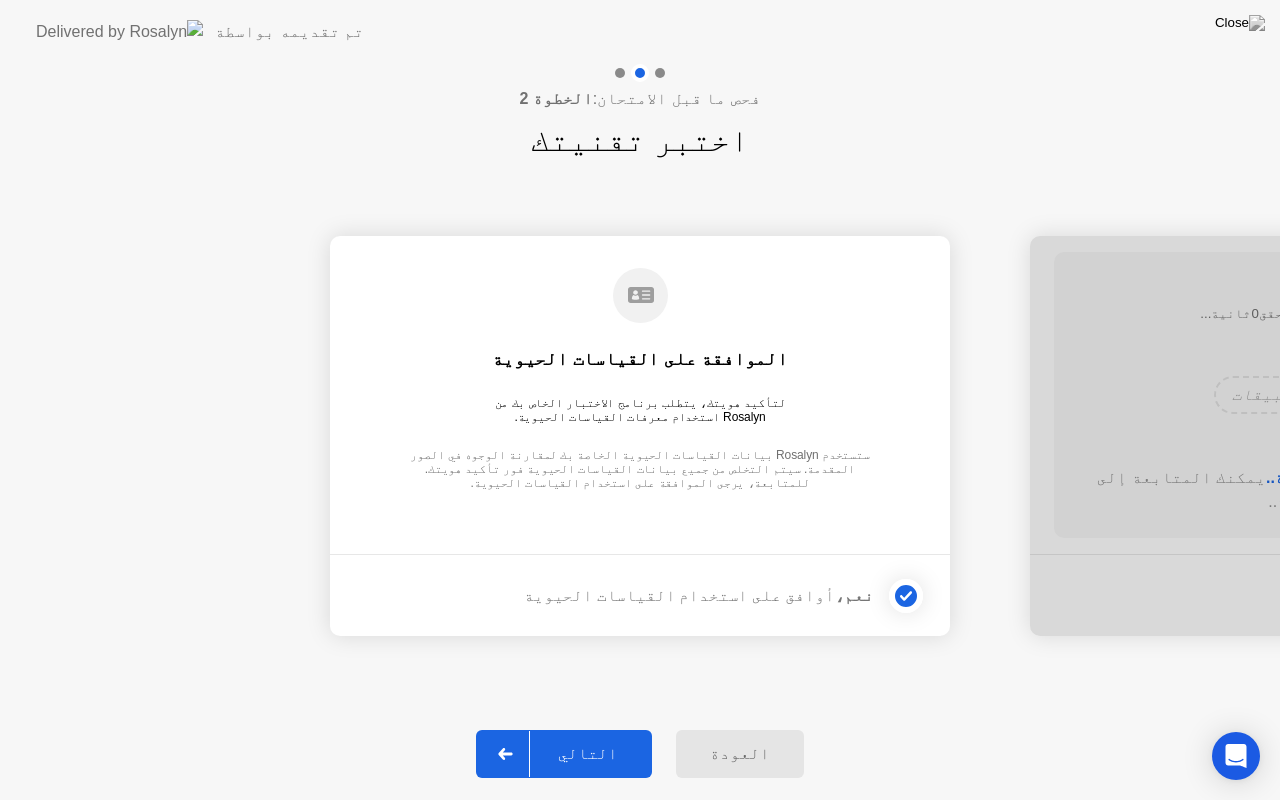 click on "التالي" 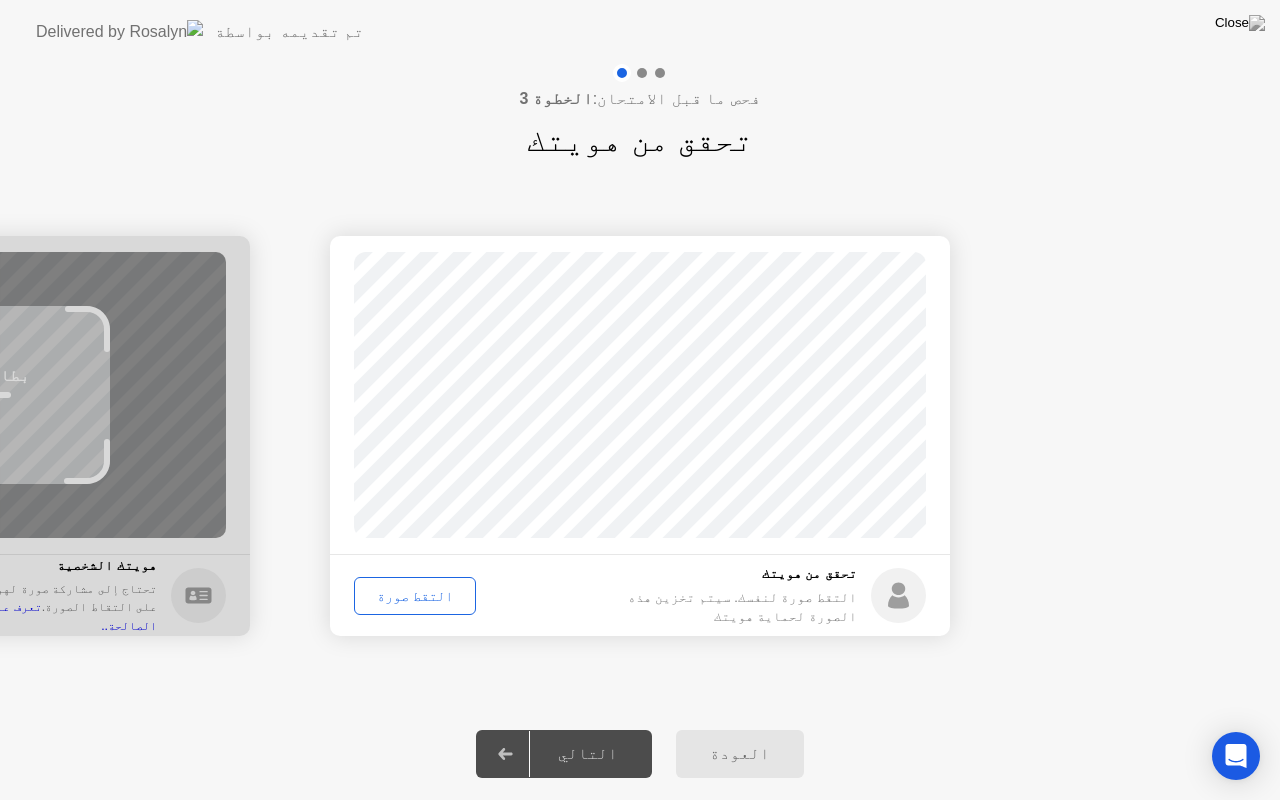 click on "التقط صورة" 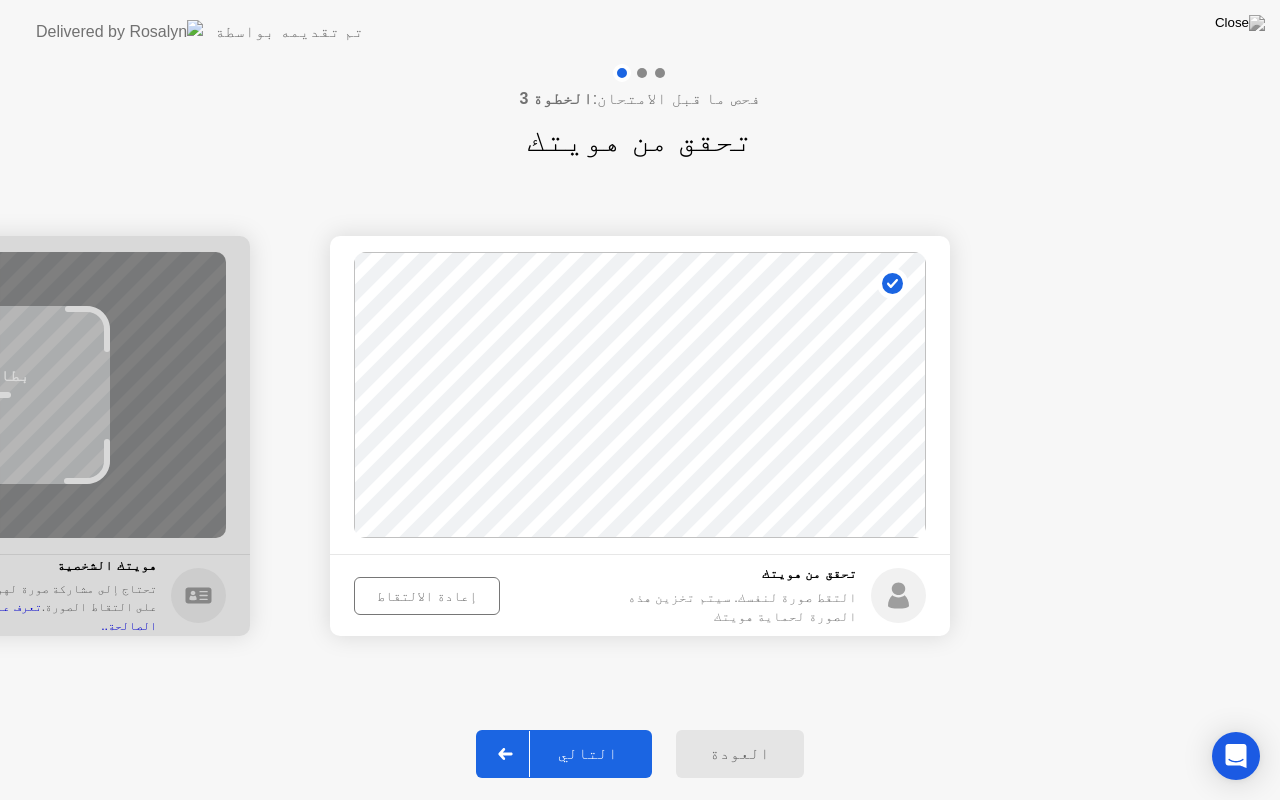 click on "إعادة الالتقاط" 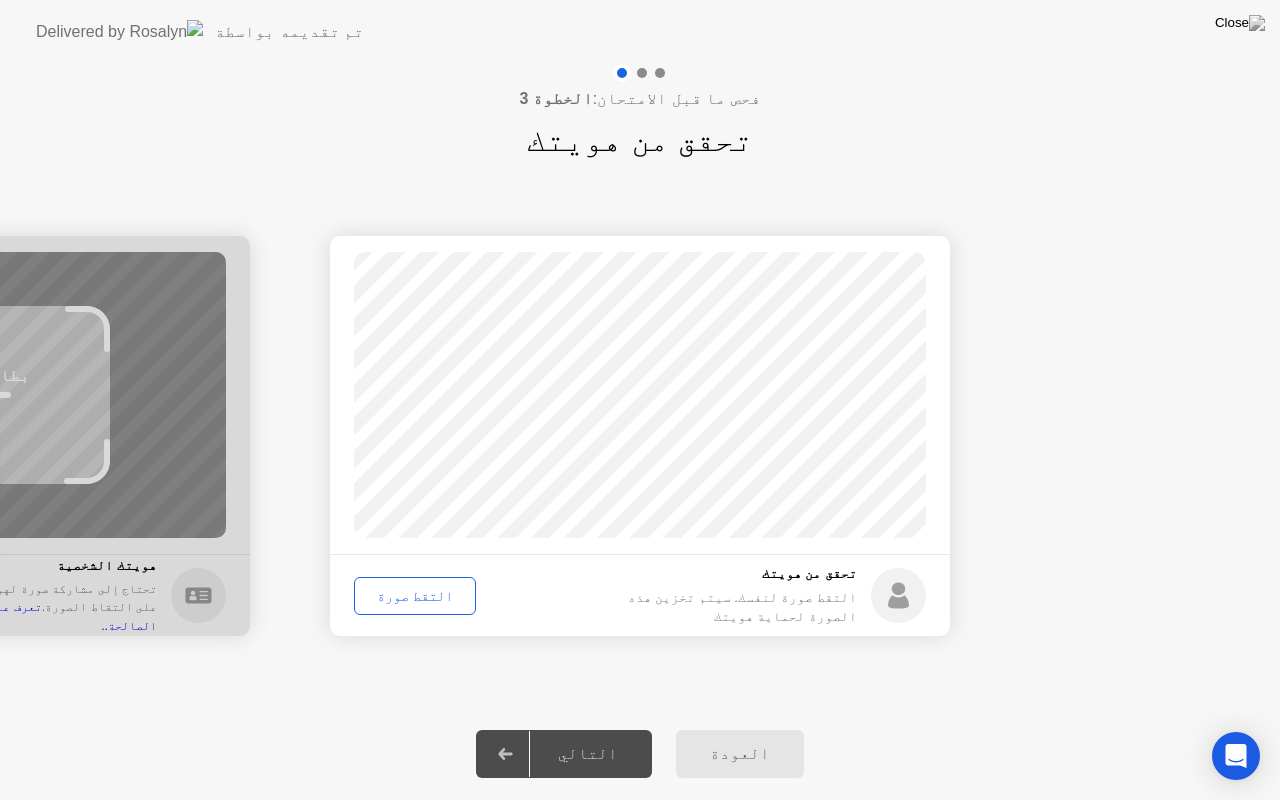 click on "التقط صورة" 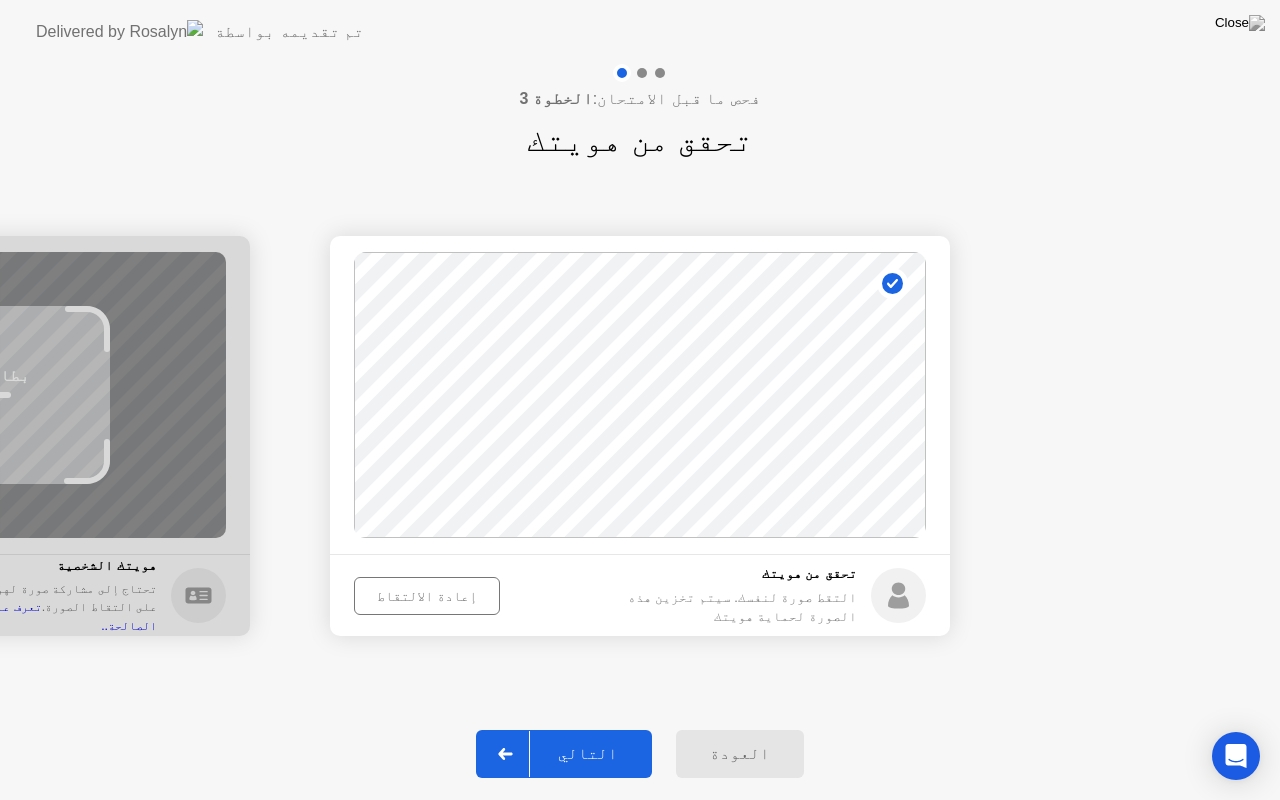 click on "التالي" 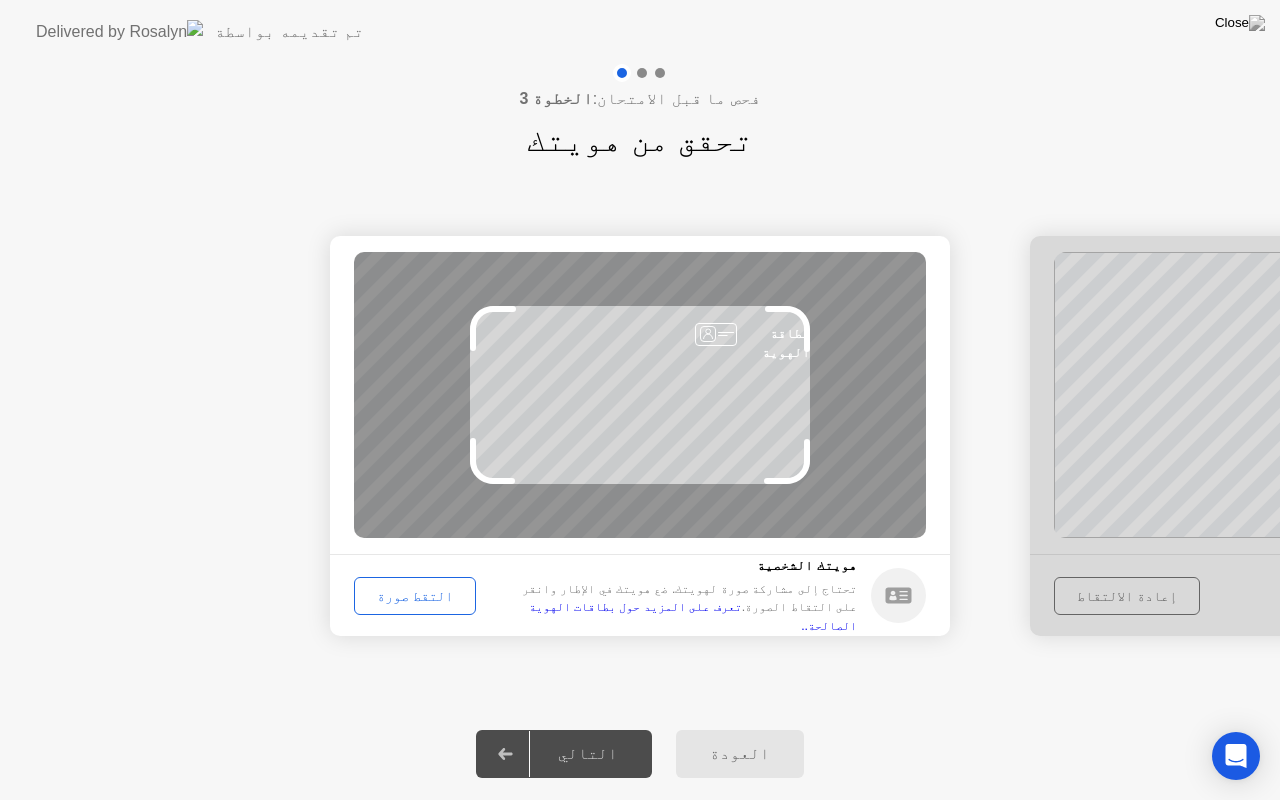 click on "التقط صورة" 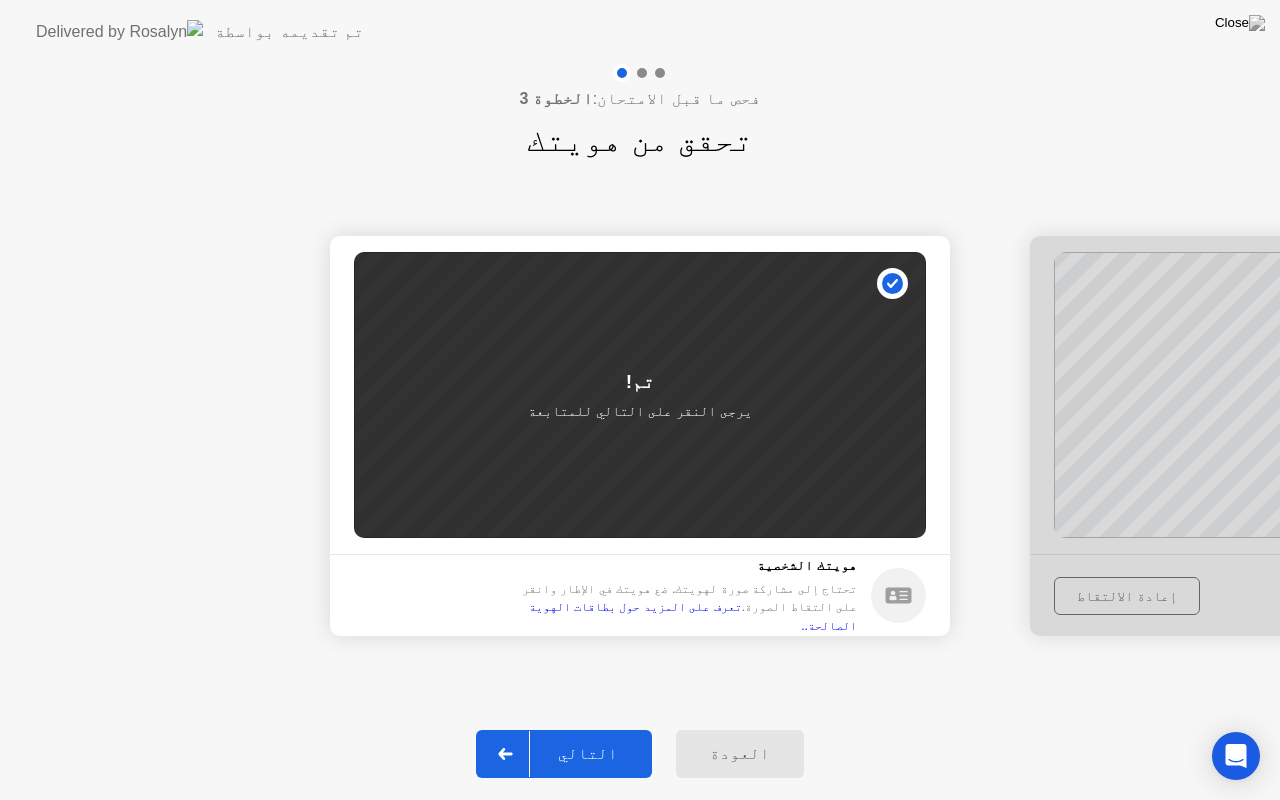 click on "التالي" 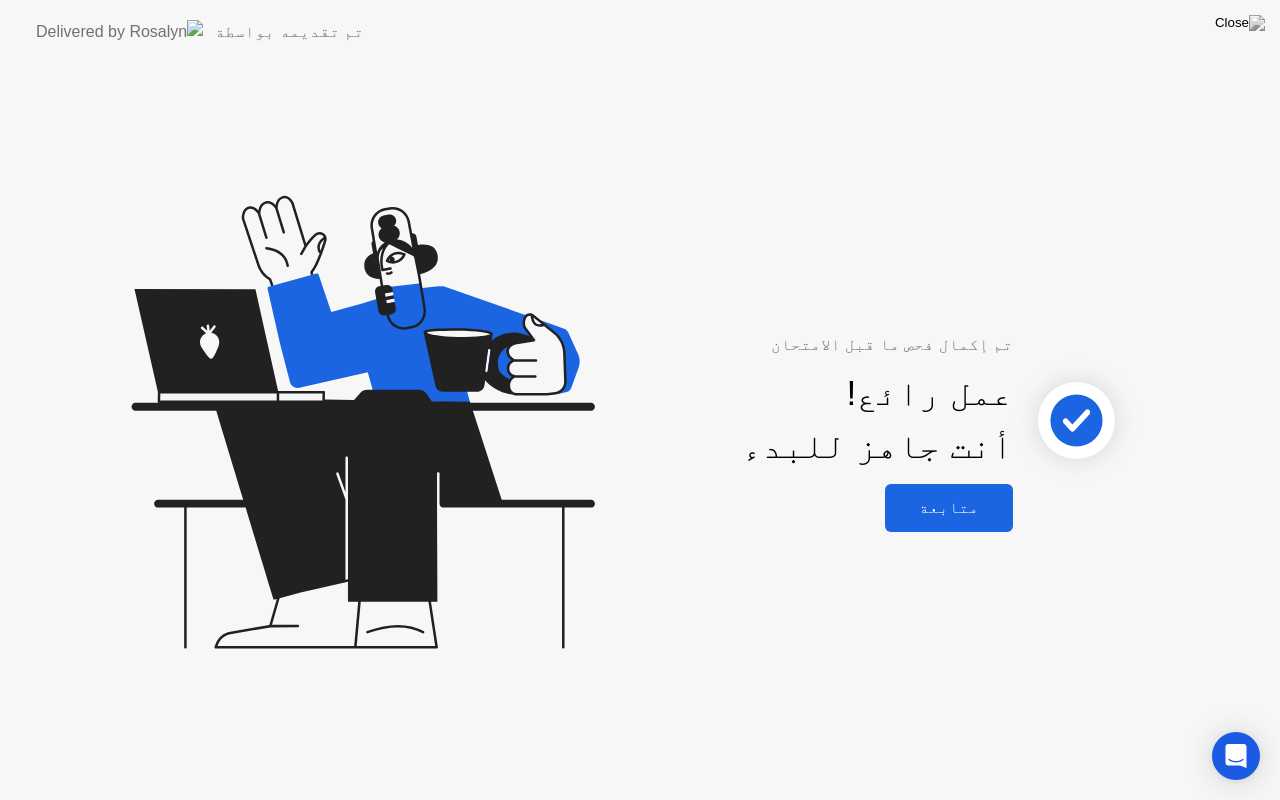 click on "متابعة" 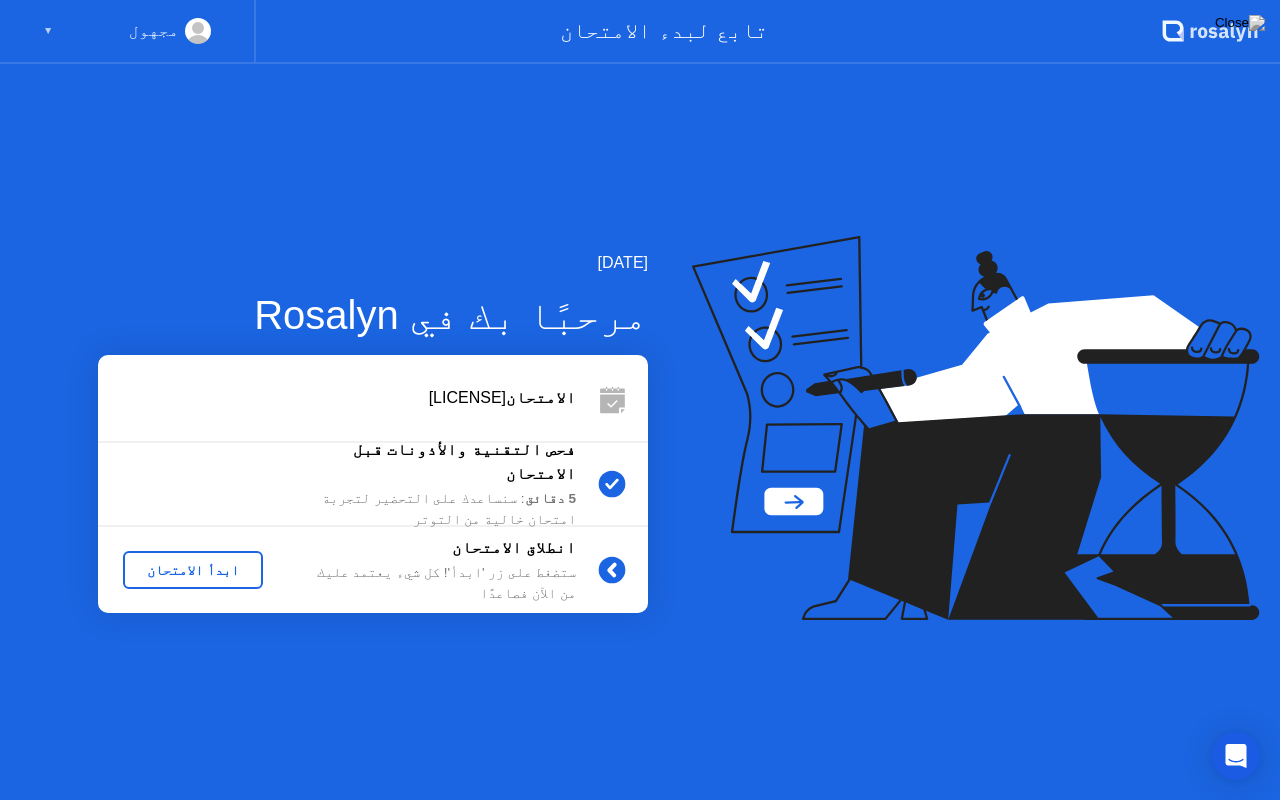 click on "ابدأ الامتحان" 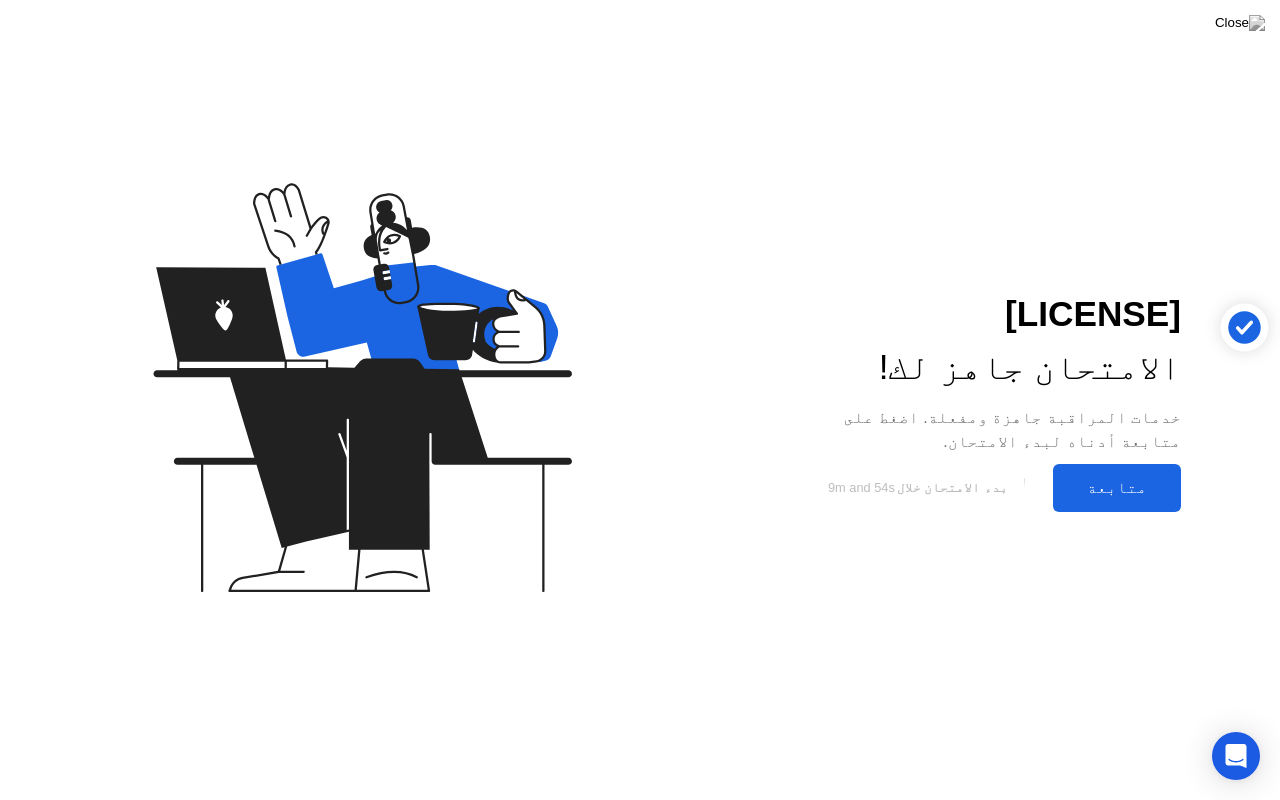 click on "متابعة" 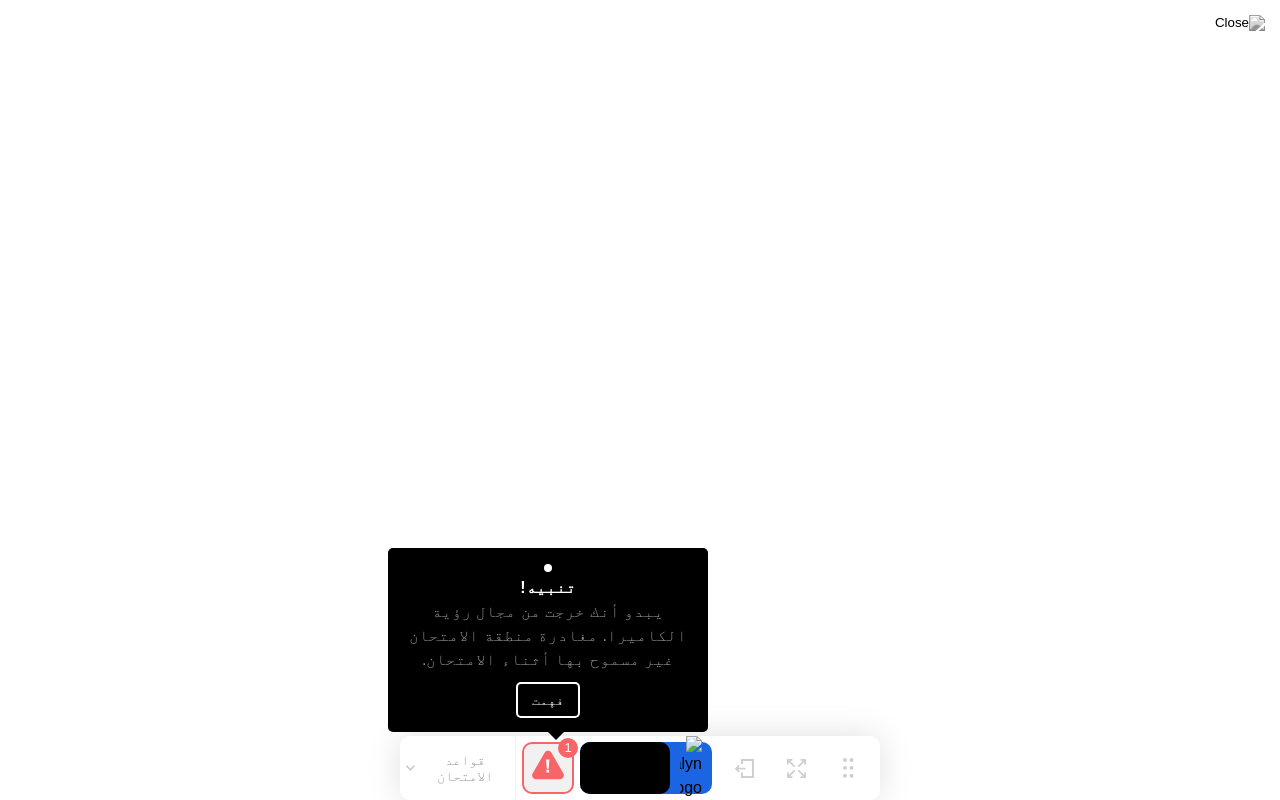 click on "فهمت" 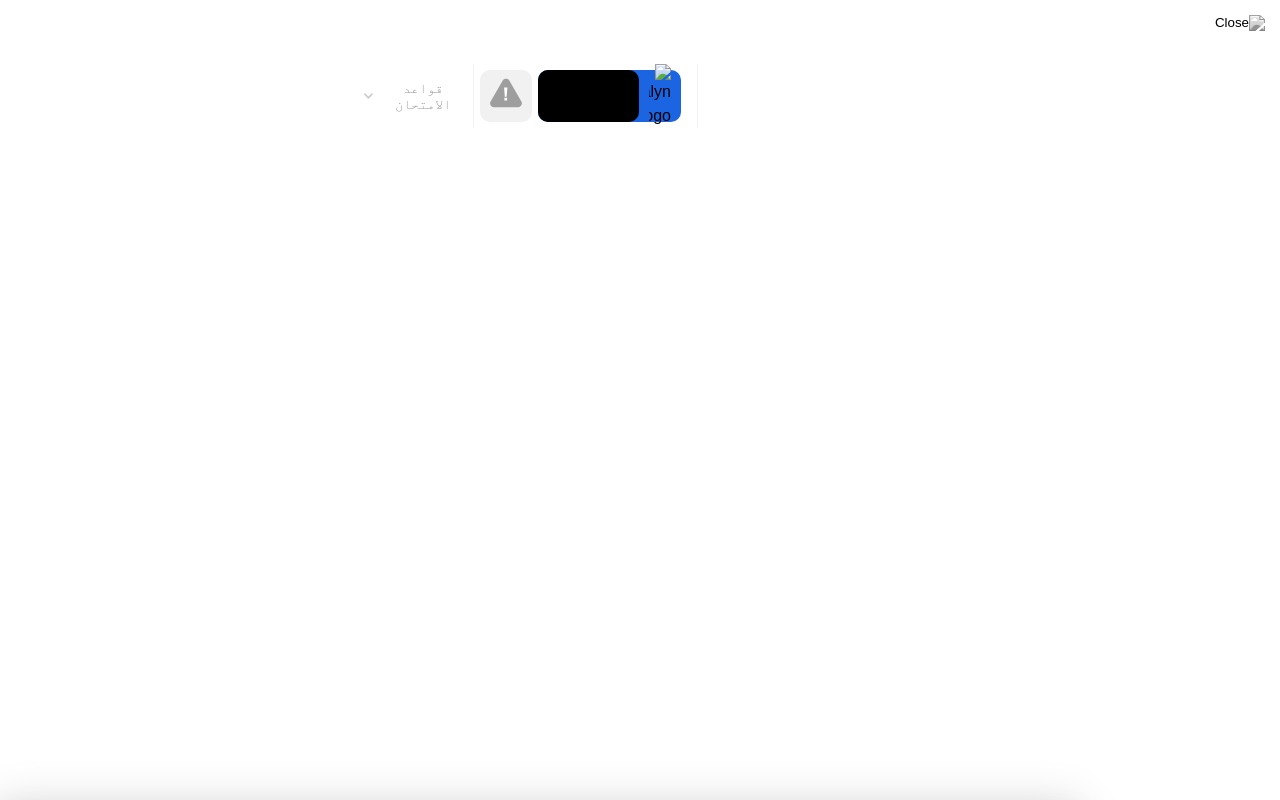 click on "فهمت!" at bounding box center (630, 1317) 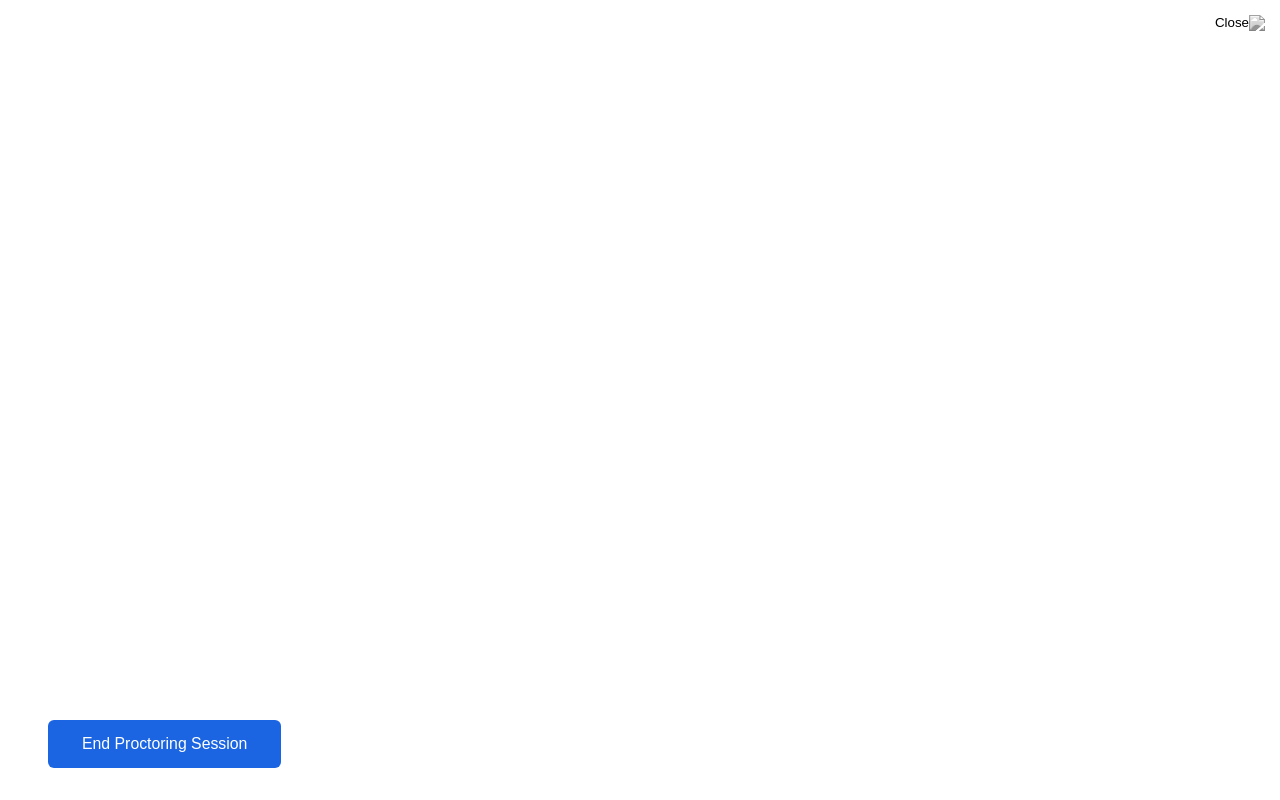 click on "End Proctoring Session" 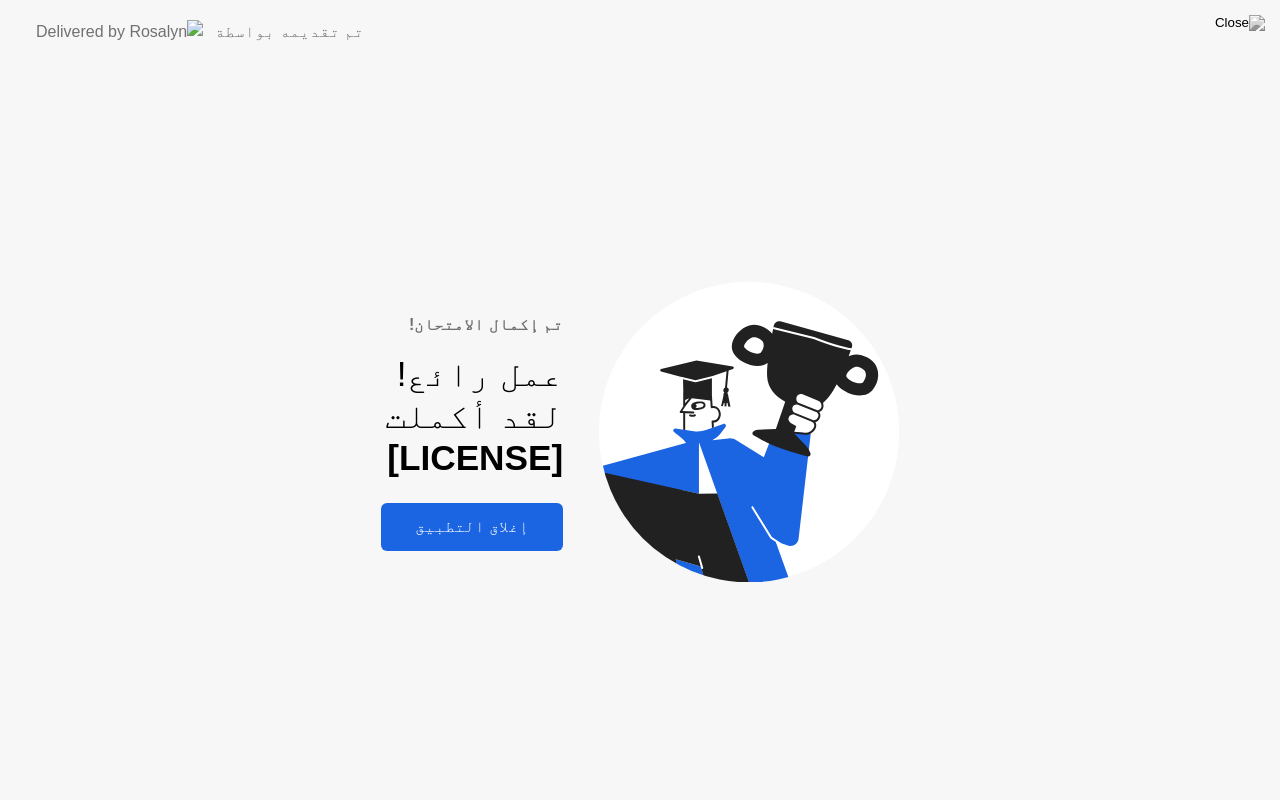 click on "إغلاق التطبيق" 